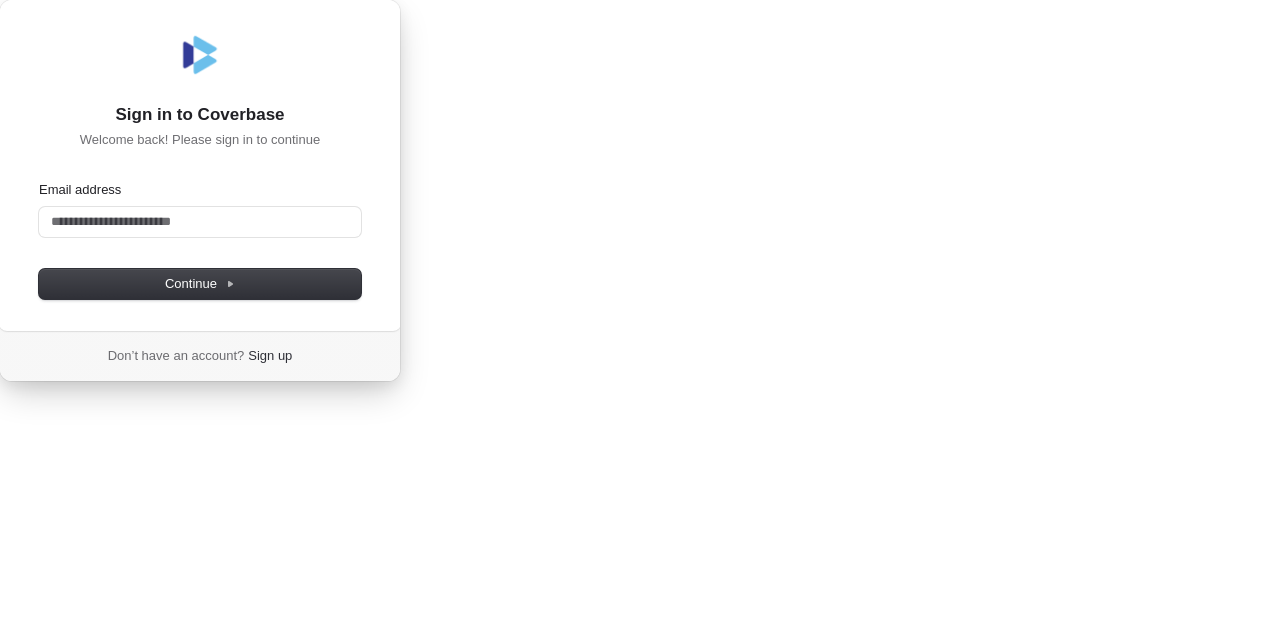 scroll, scrollTop: 0, scrollLeft: 0, axis: both 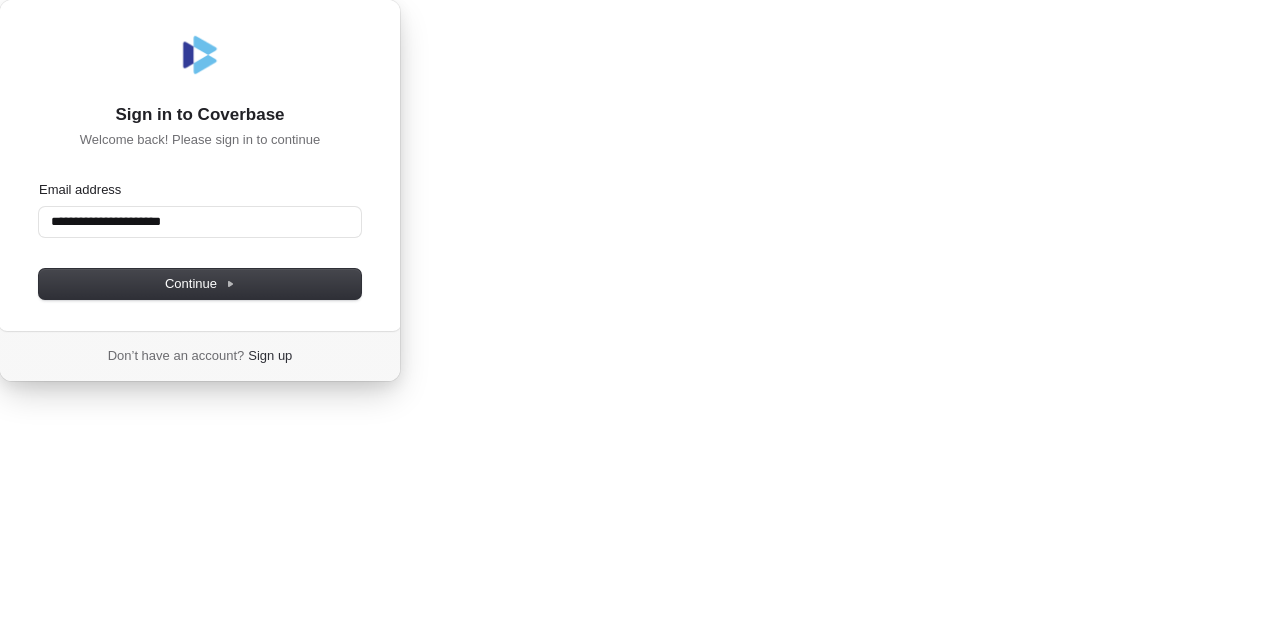click at bounding box center [47, 184] 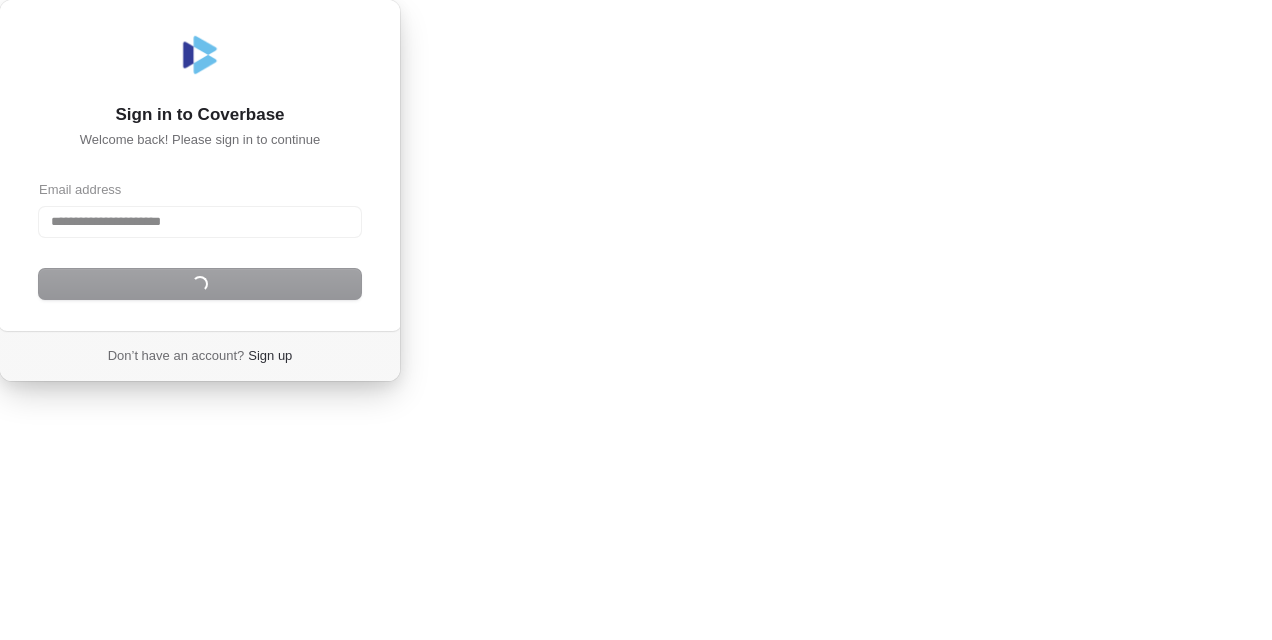 type on "**********" 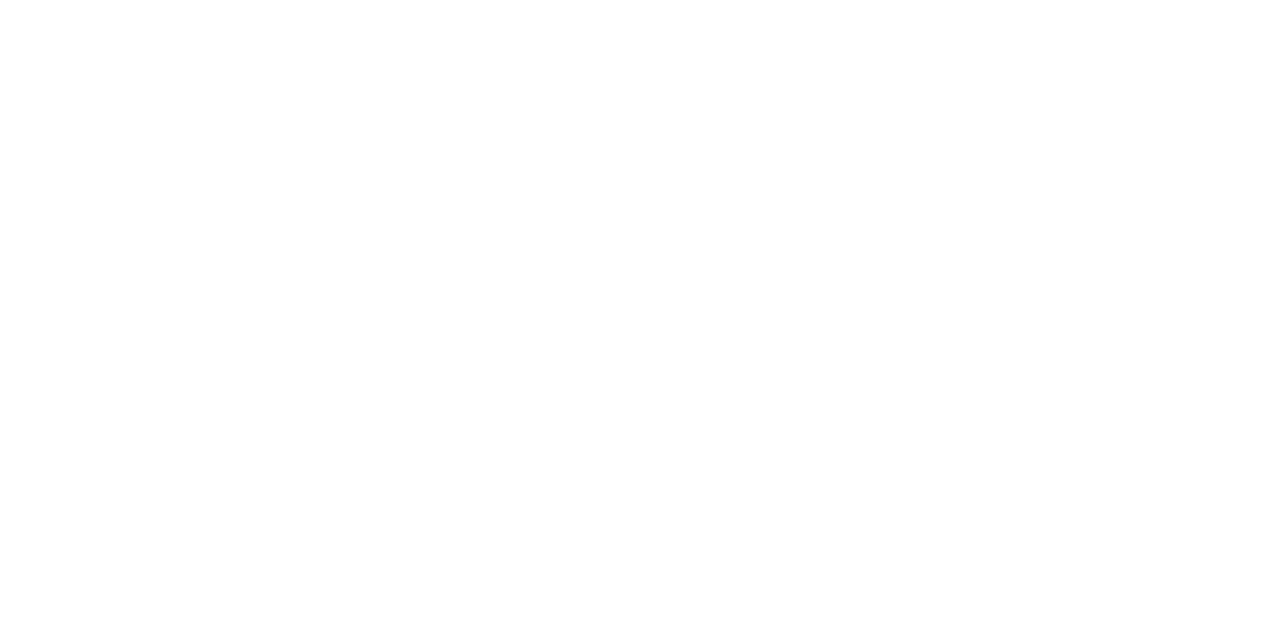 scroll, scrollTop: 0, scrollLeft: 0, axis: both 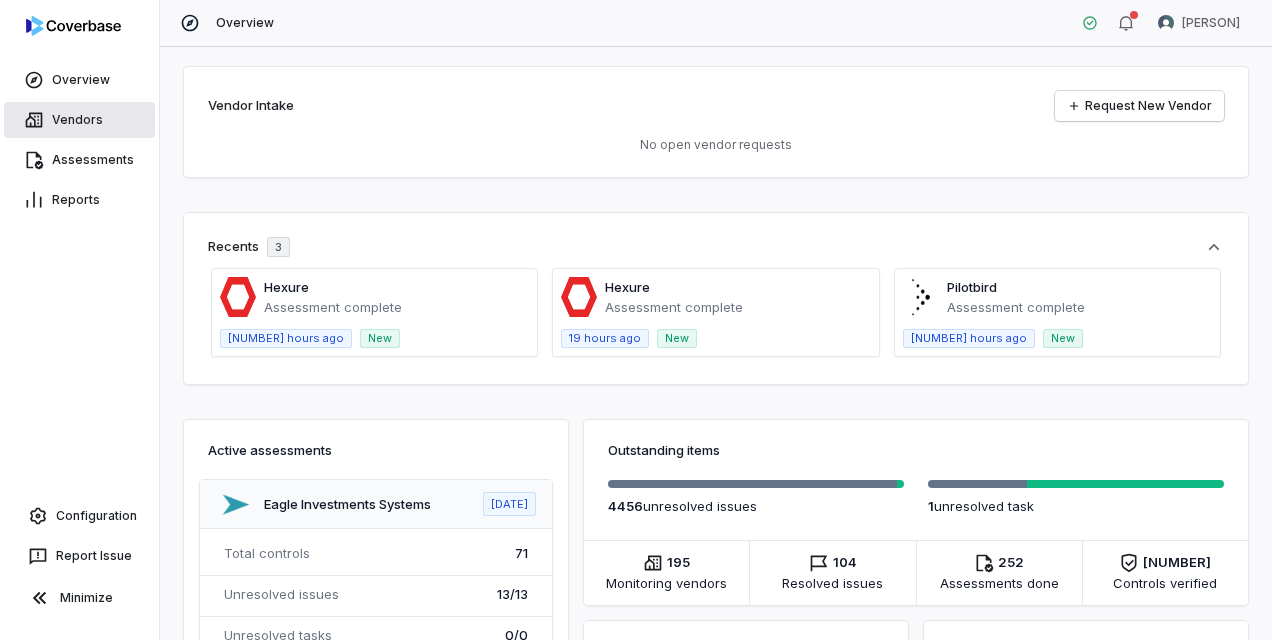 drag, startPoint x: 78, startPoint y: 120, endPoint x: 90, endPoint y: 120, distance: 12 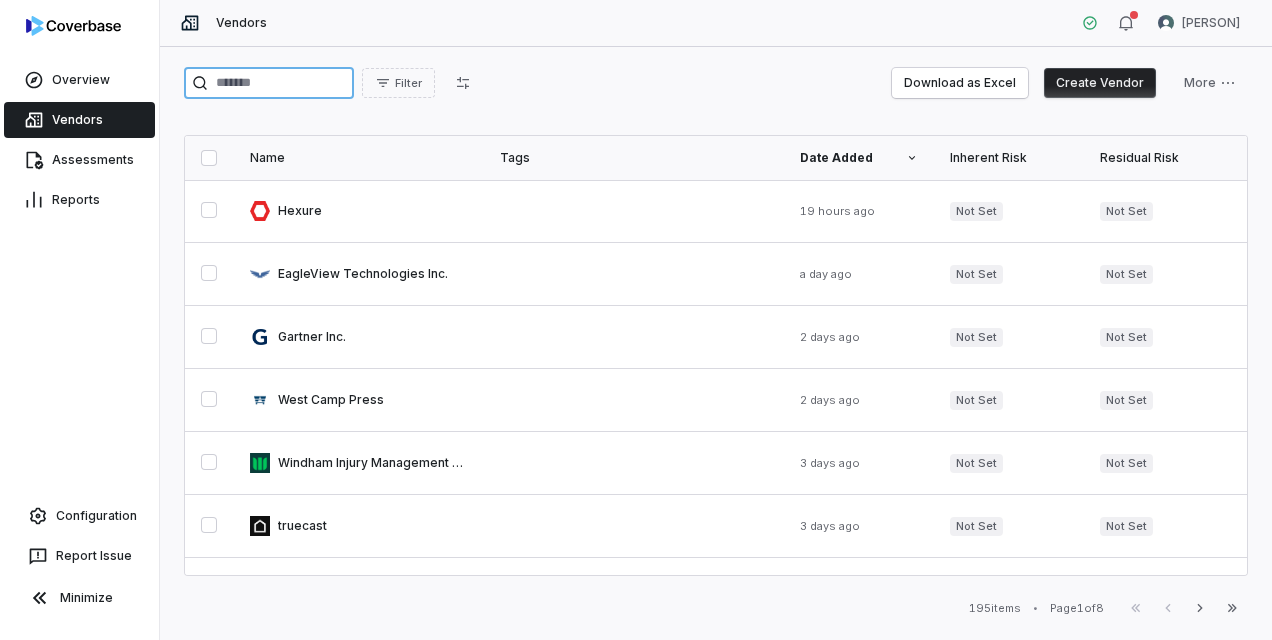 click at bounding box center [269, 83] 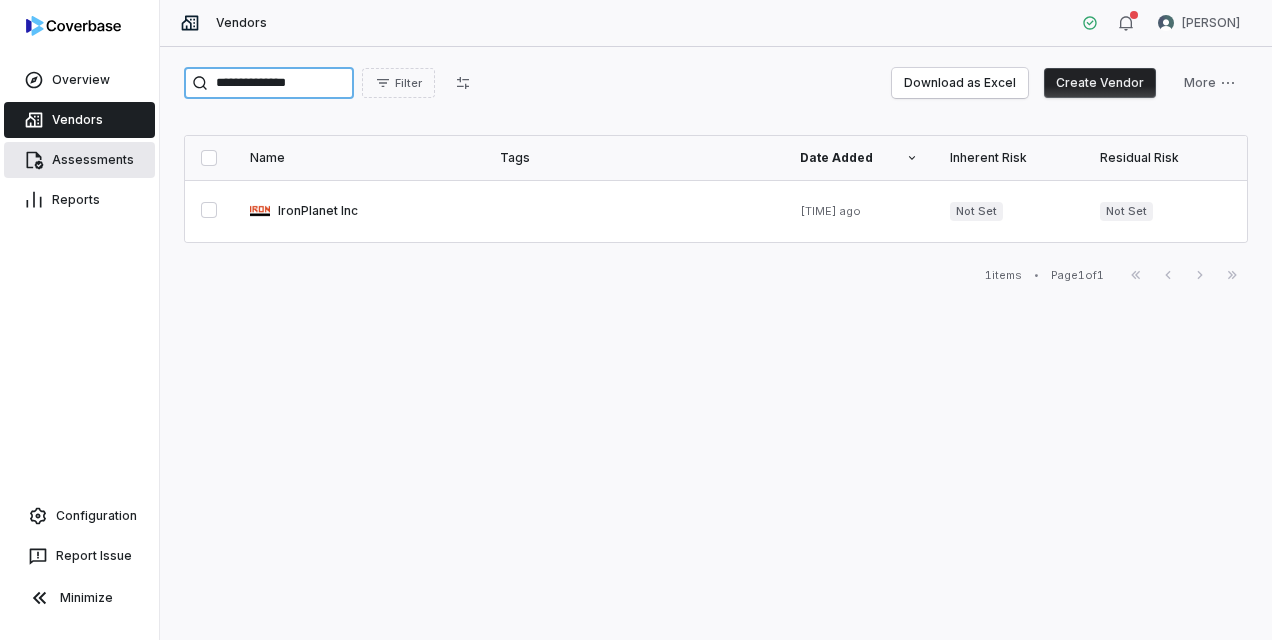 type on "**********" 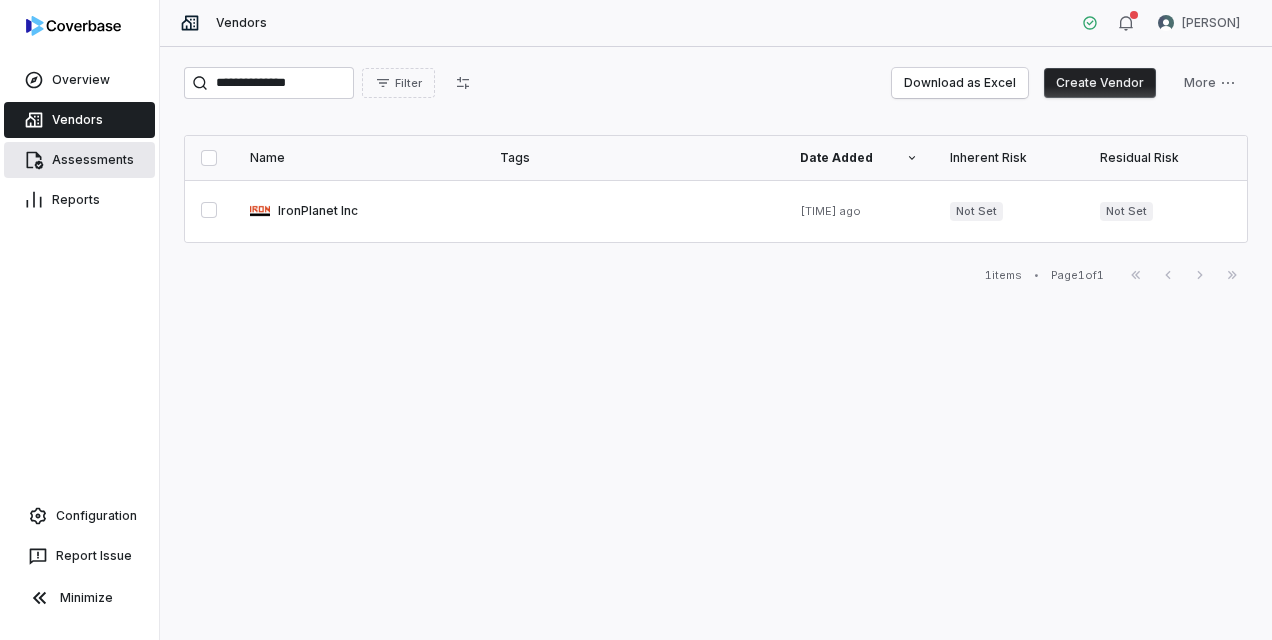 click on "Assessments" at bounding box center (79, 160) 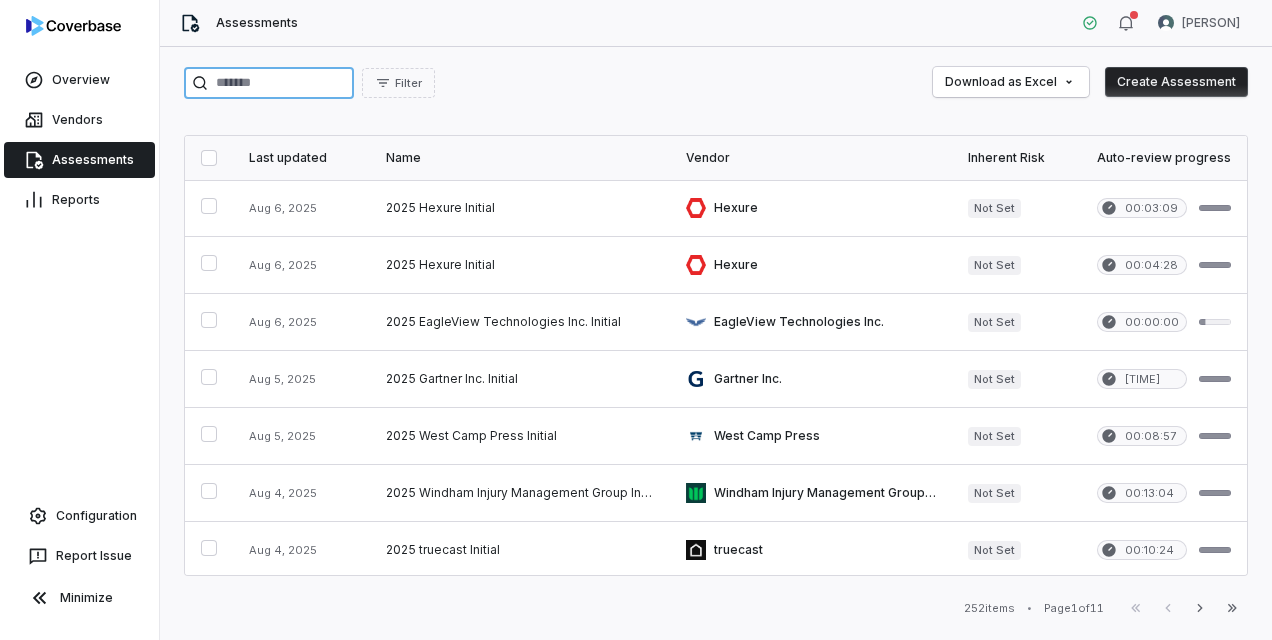click at bounding box center [269, 83] 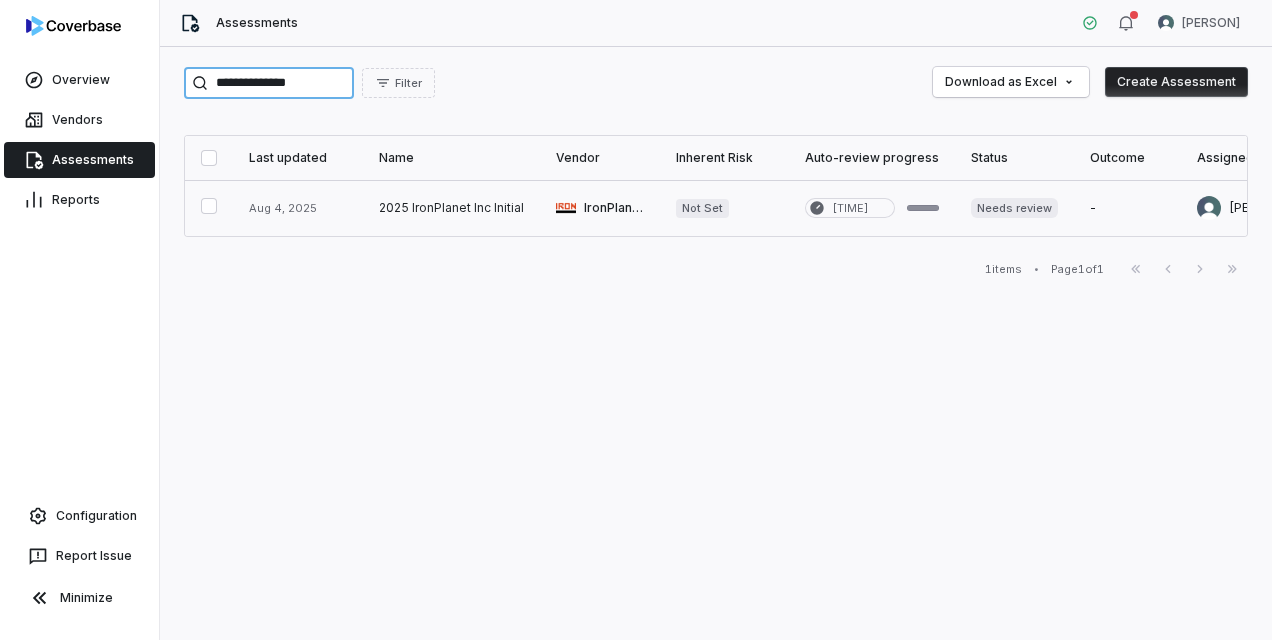 type on "**********" 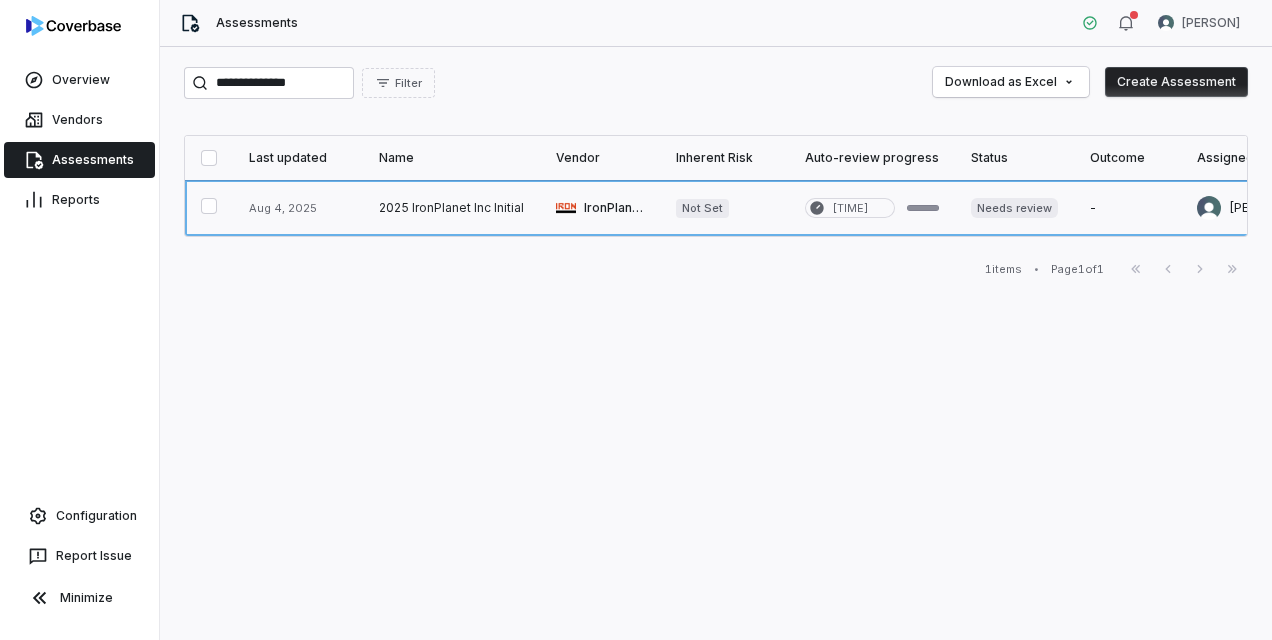 click at bounding box center (451, 208) 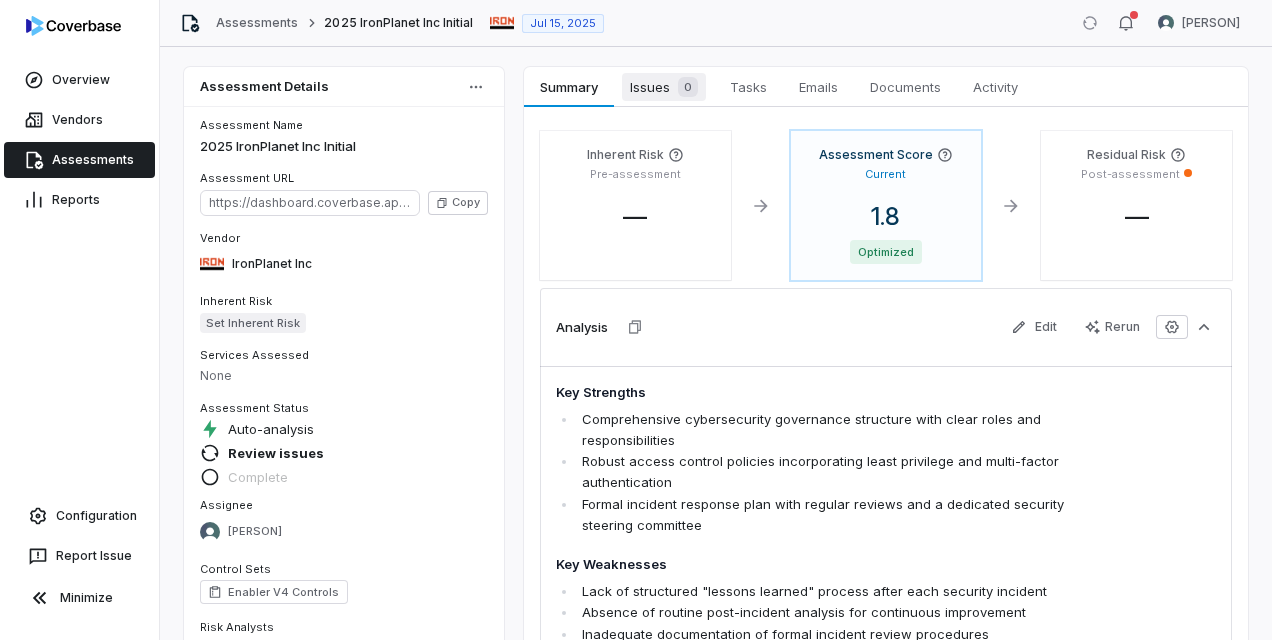 click on "Issues 0" at bounding box center [664, 87] 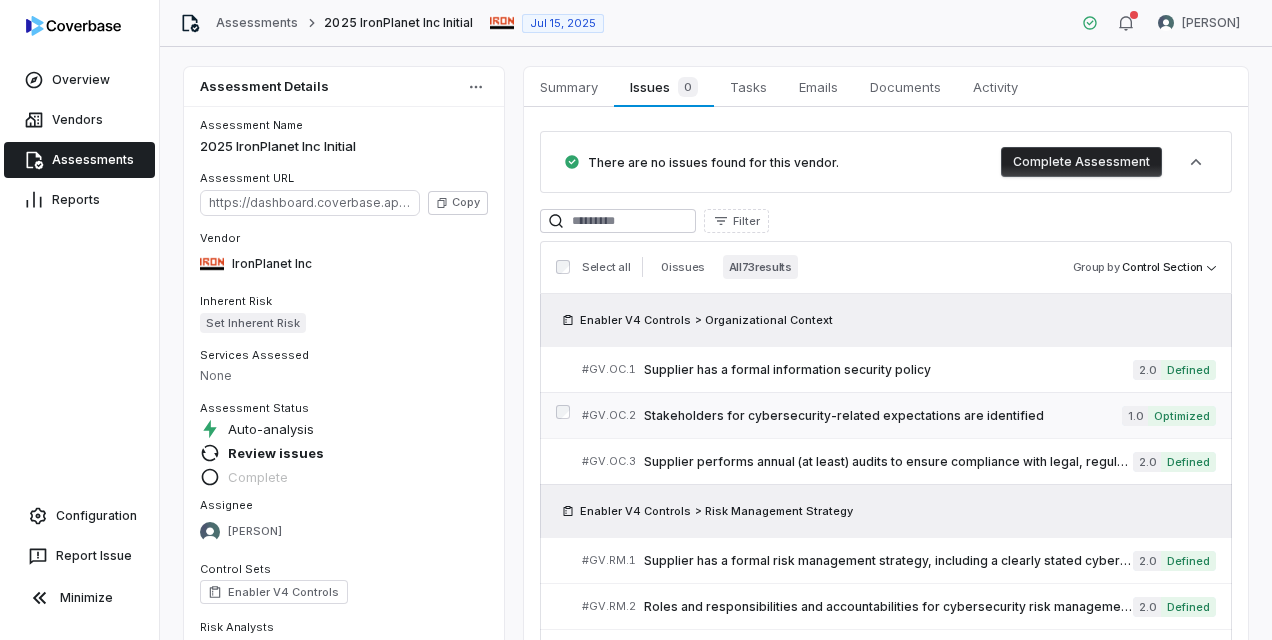 click on "Stakeholders for cybersecurity-related expectations are identified" at bounding box center (883, 416) 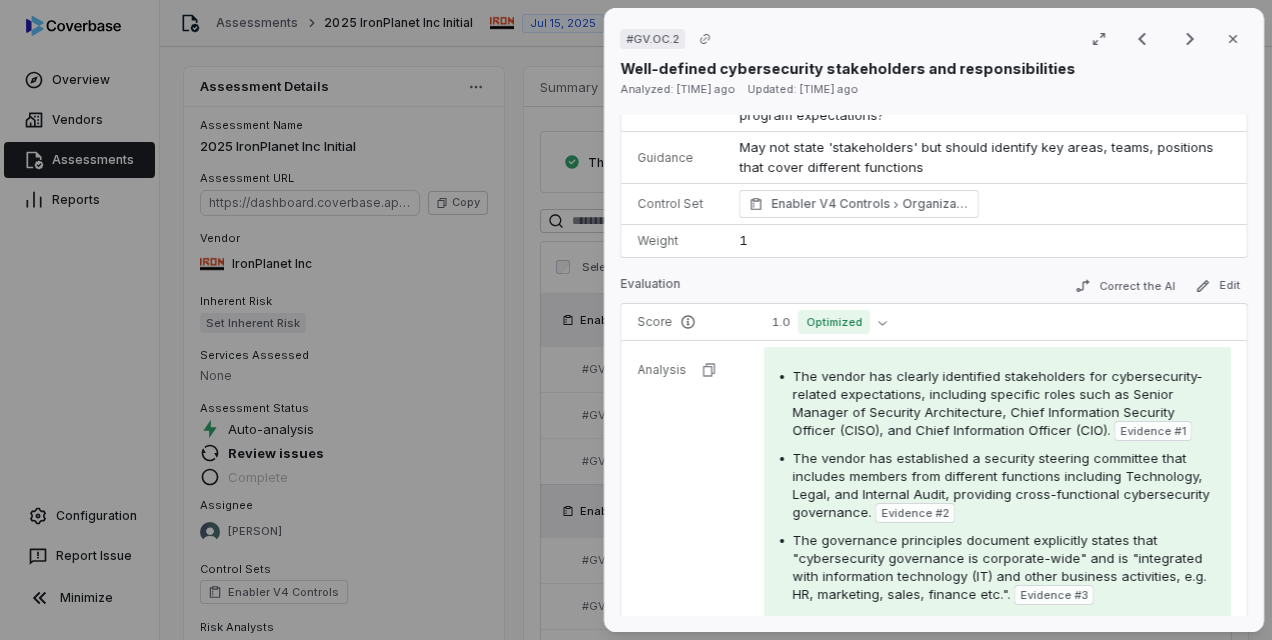 scroll, scrollTop: 200, scrollLeft: 0, axis: vertical 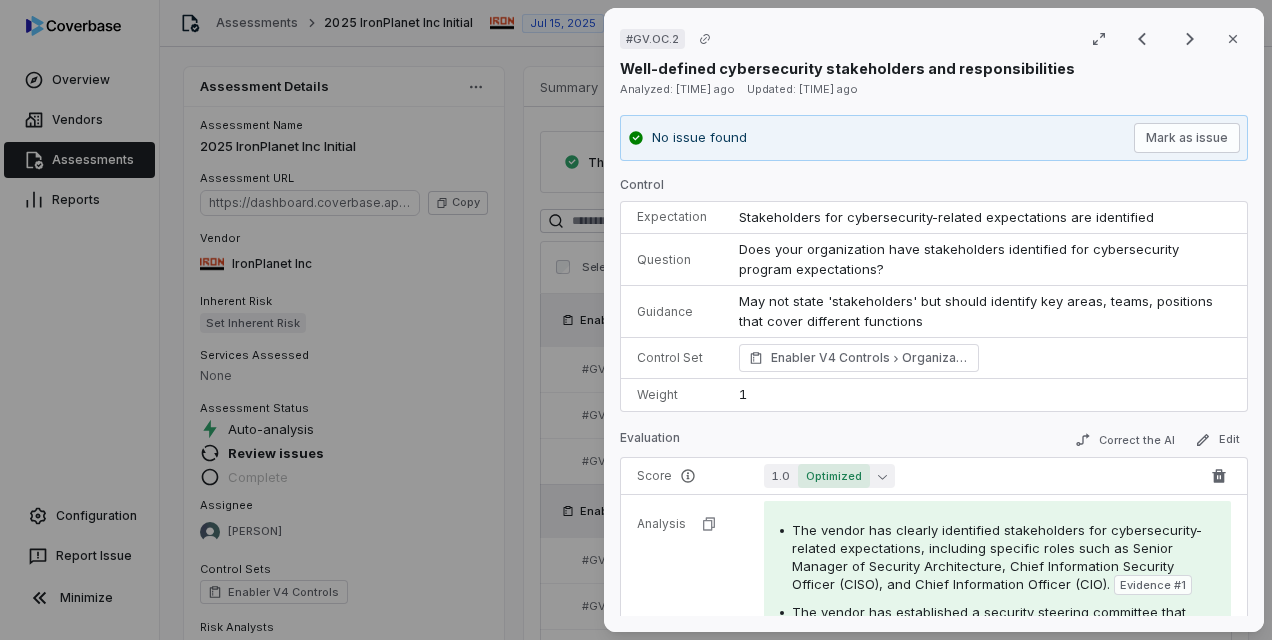 click on "Optimized" at bounding box center [834, 476] 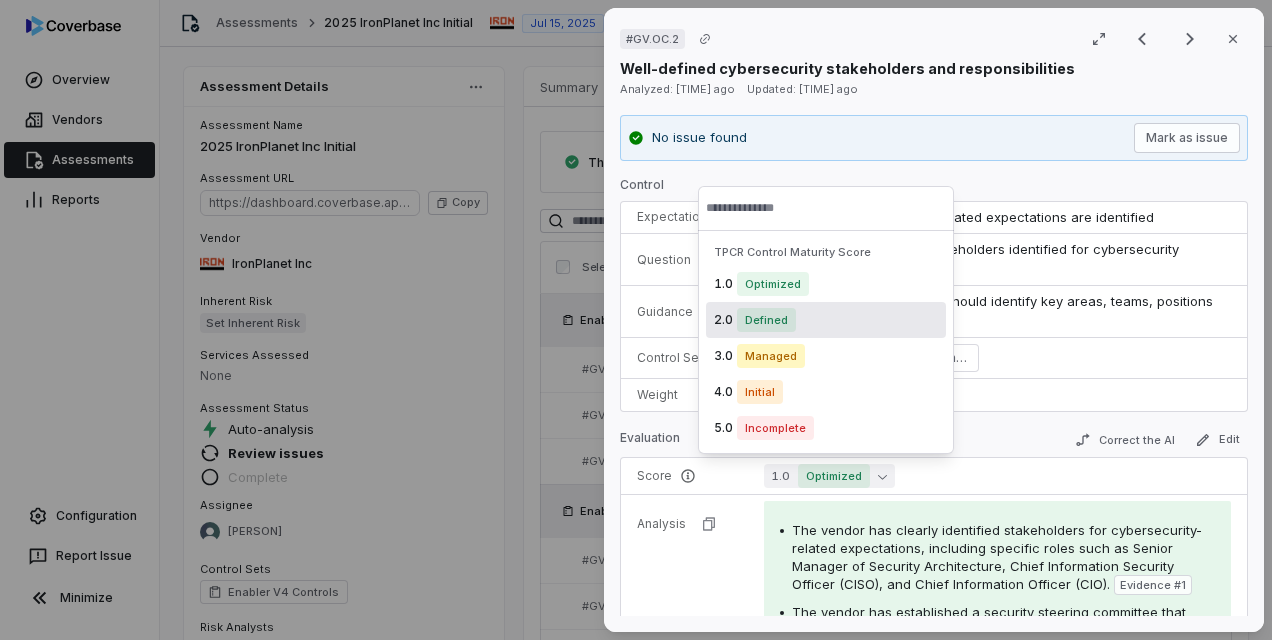 click on "3.0 Managed" at bounding box center (826, 356) 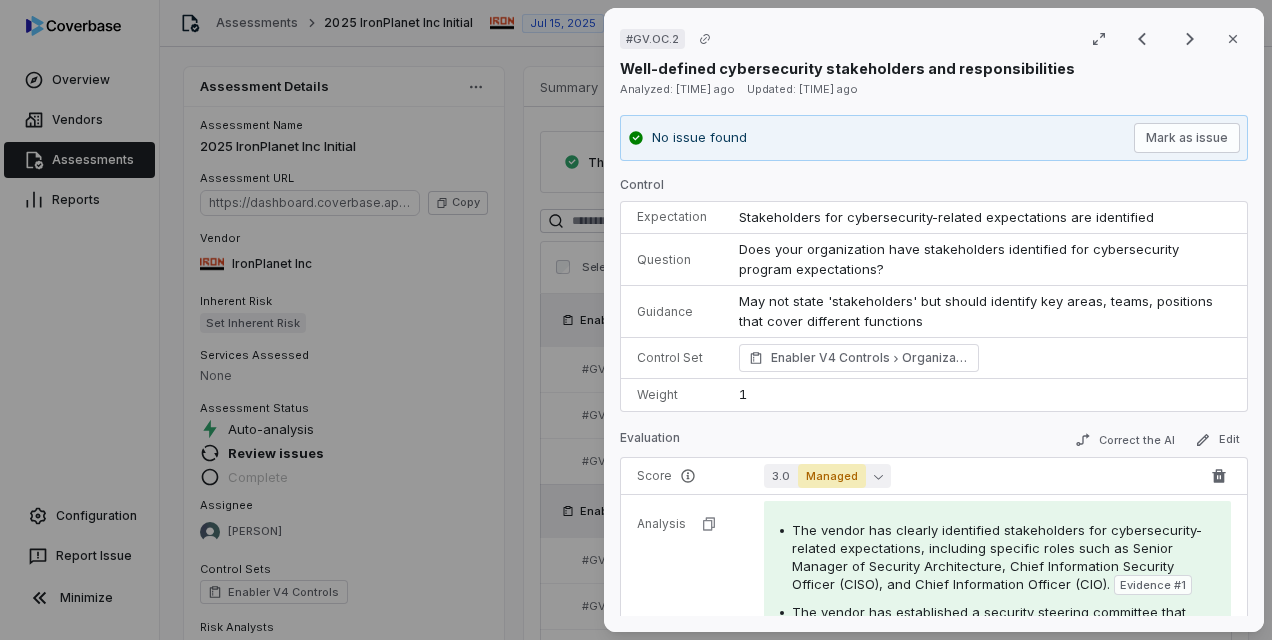 click on "Managed" at bounding box center [832, 476] 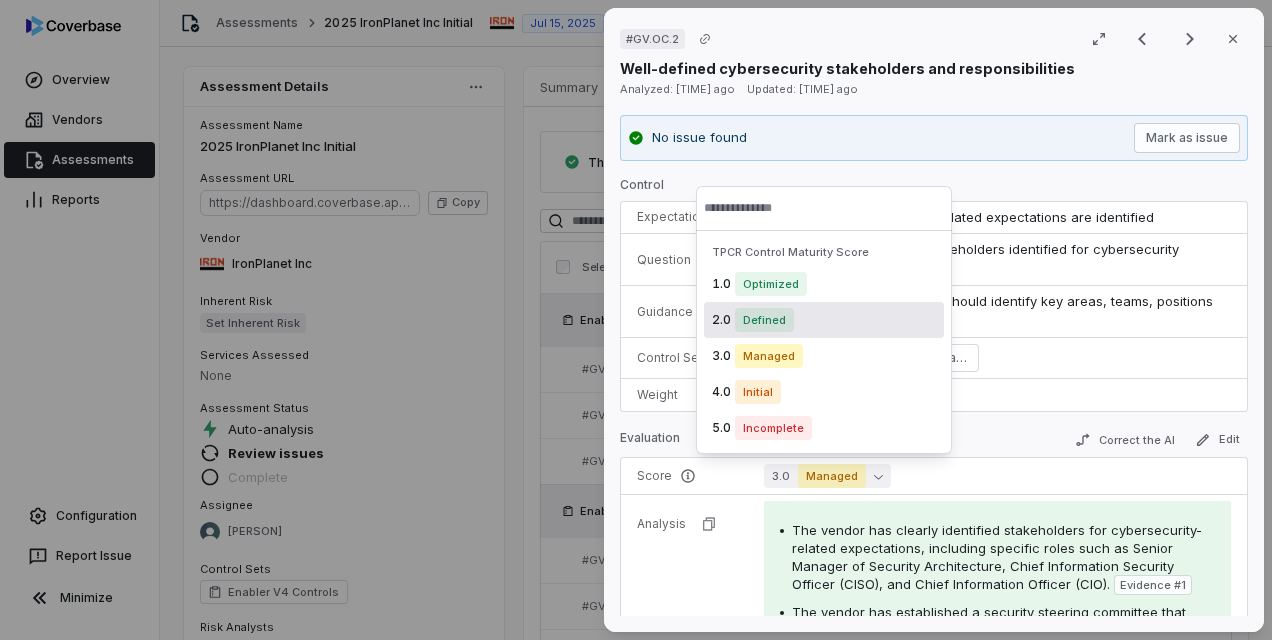 click on "Defined" at bounding box center [764, 320] 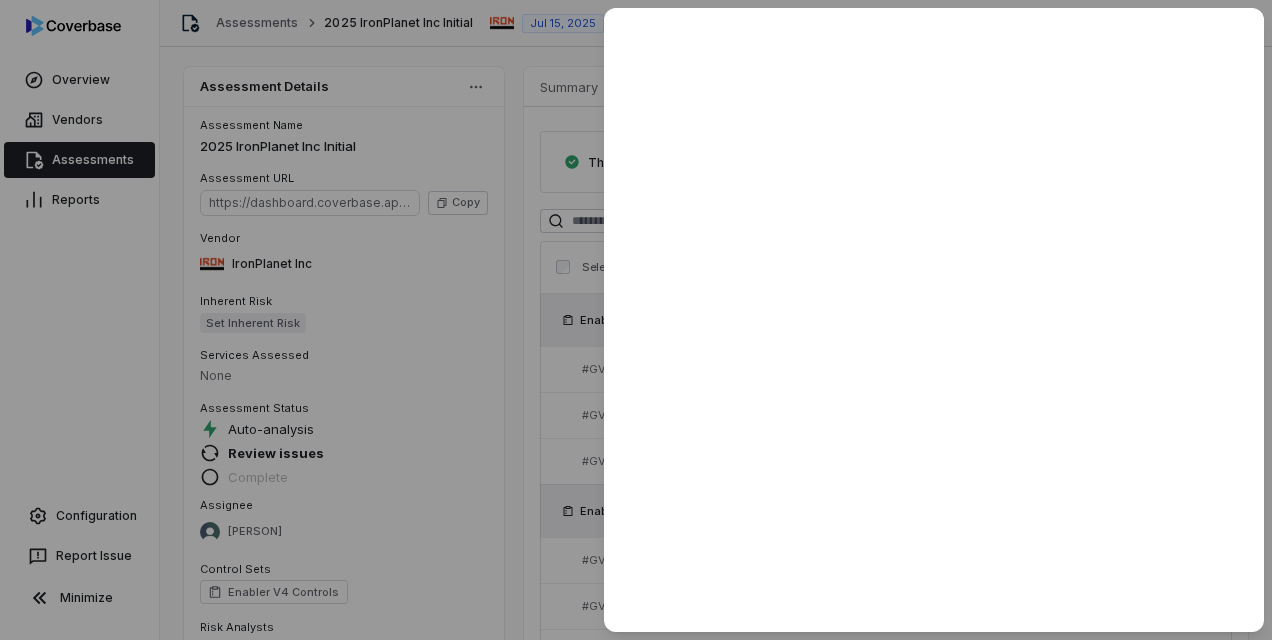 drag, startPoint x: 526, startPoint y: 501, endPoint x: 538, endPoint y: 499, distance: 12.165525 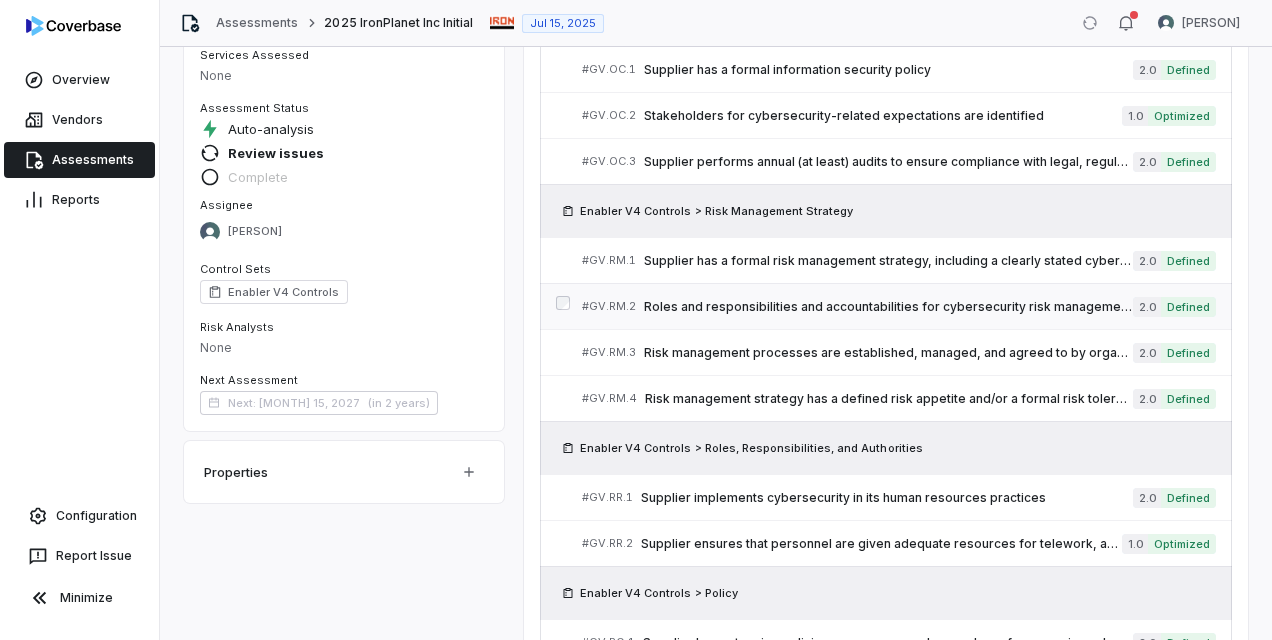 scroll, scrollTop: 400, scrollLeft: 0, axis: vertical 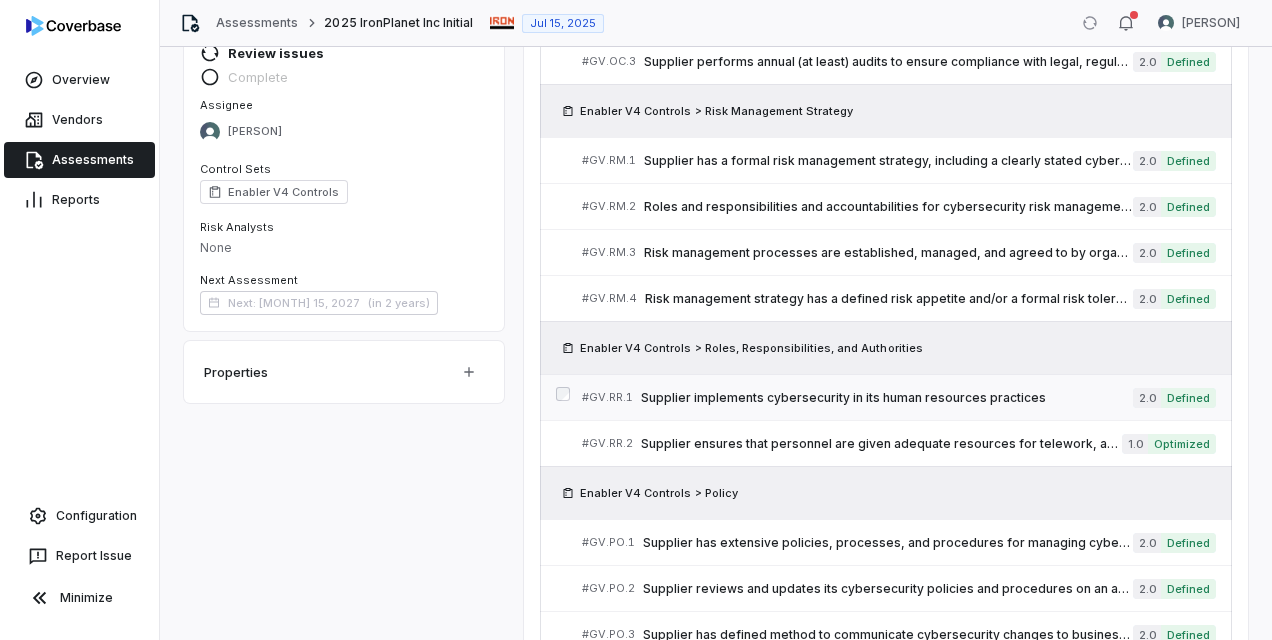 click on "Supplier implements cybersecurity in its human resources practices" at bounding box center [887, 398] 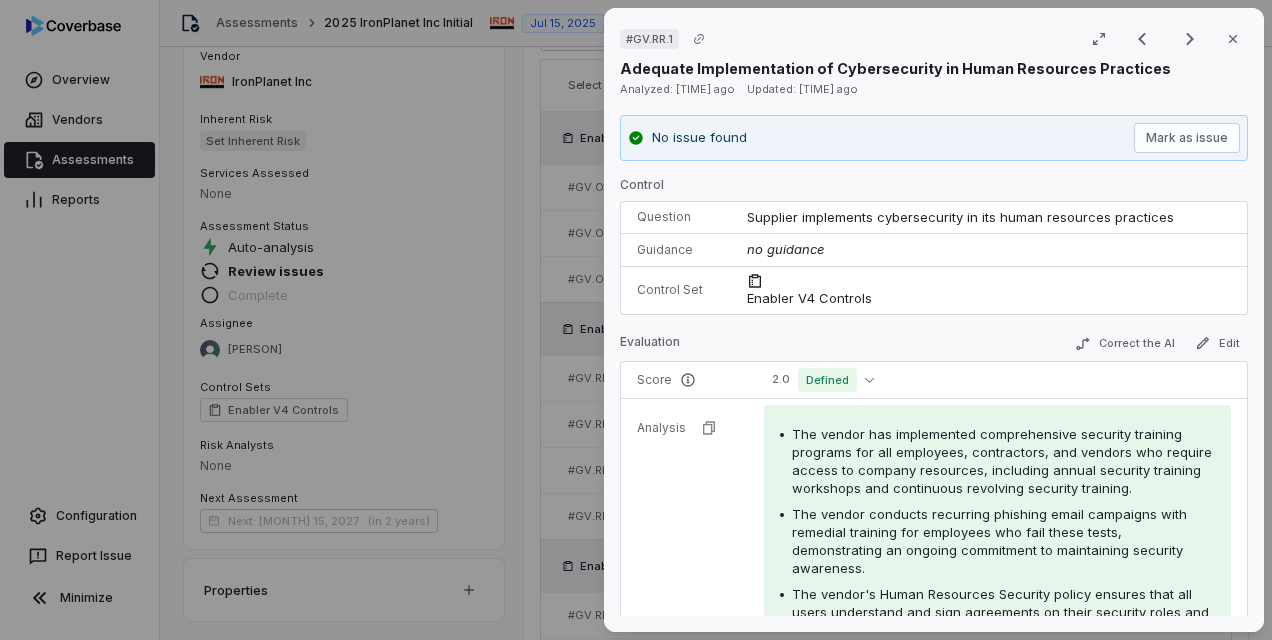 scroll, scrollTop: 400, scrollLeft: 0, axis: vertical 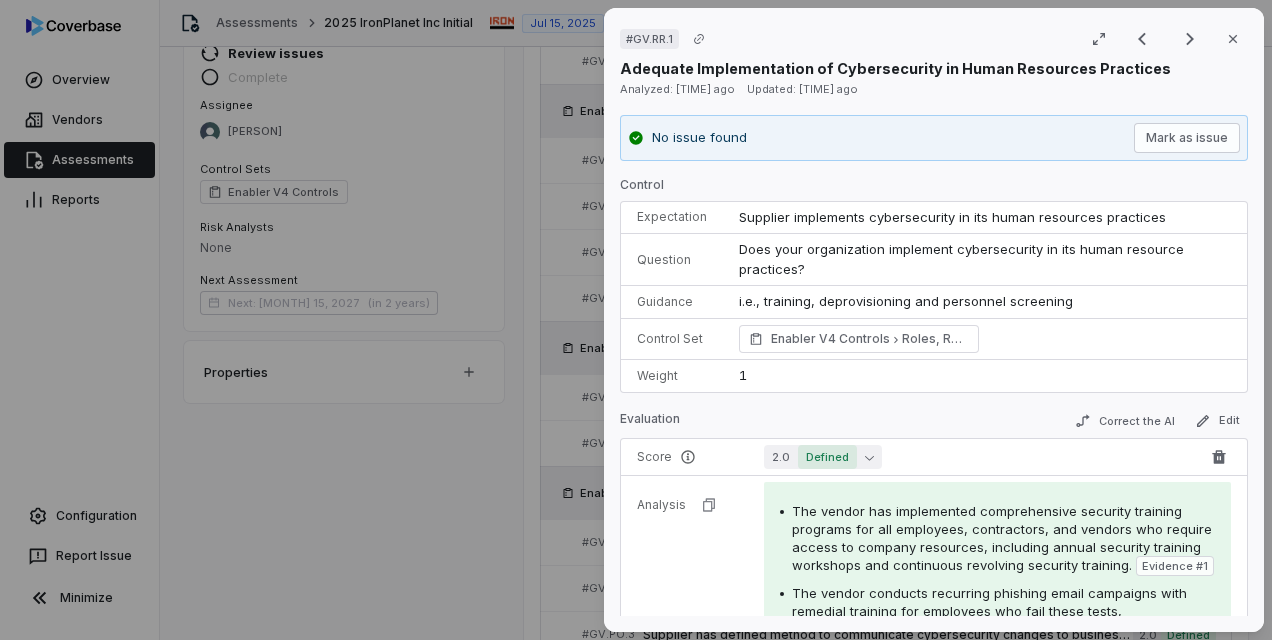 click on "Defined" at bounding box center [827, 457] 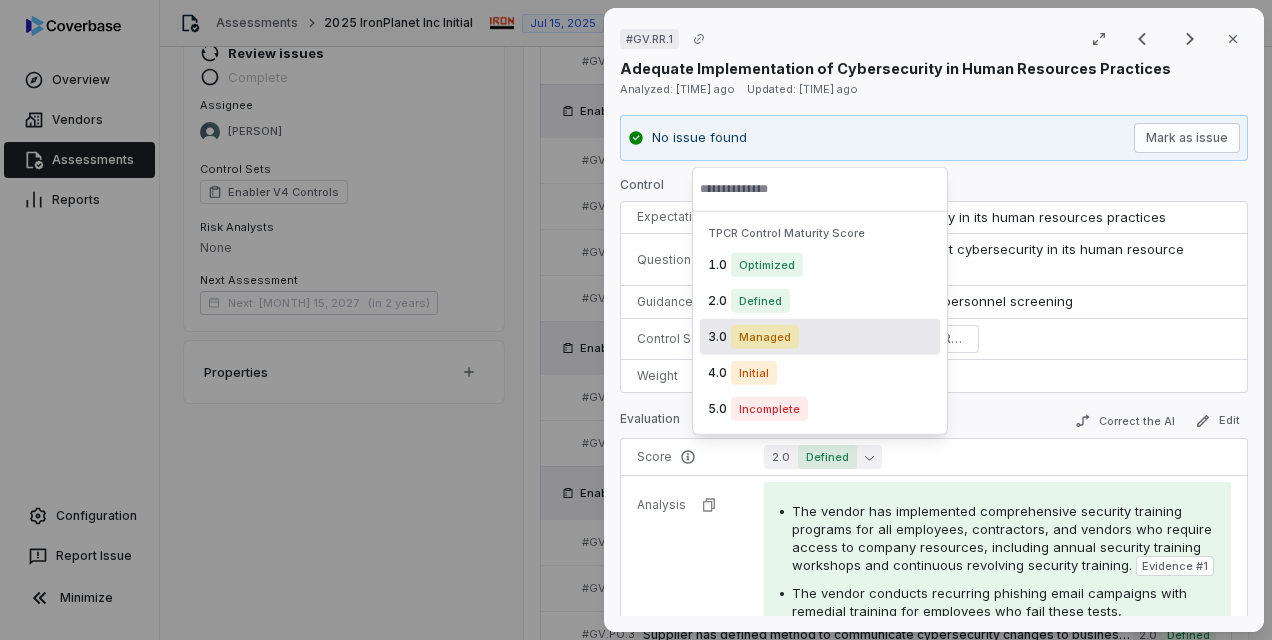 click on "3.0 Managed" at bounding box center [820, 337] 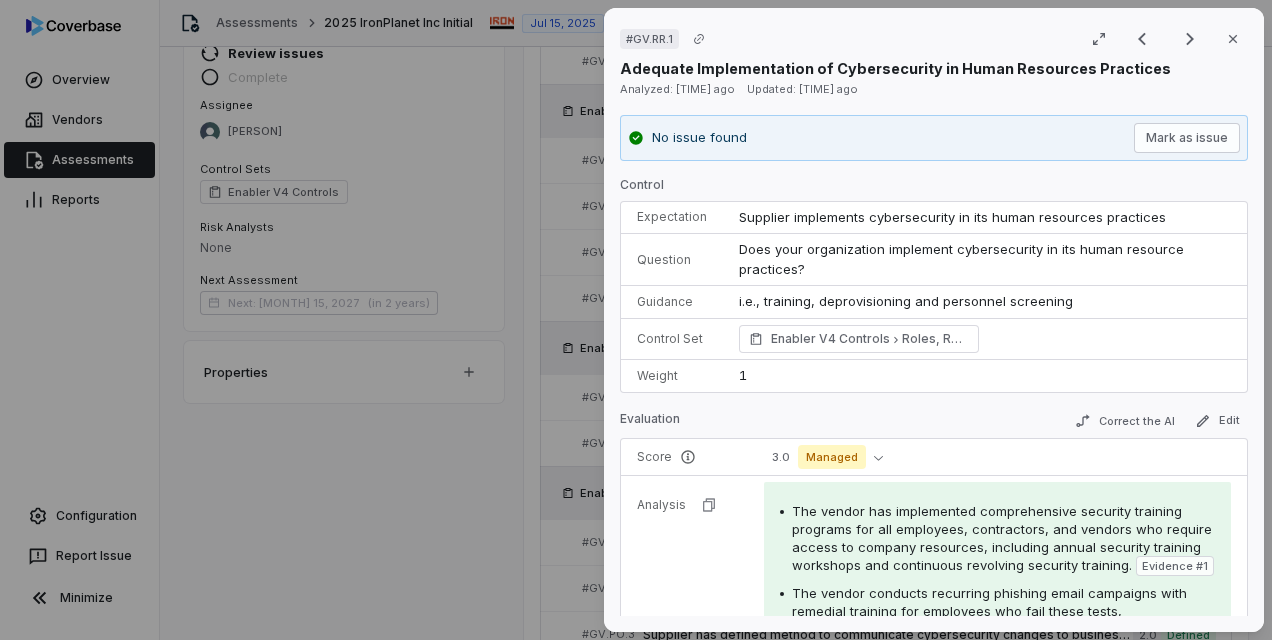 click on "# GV.RR.1 Result 8 of 25 Close Adequate Implementation of Cybersecurity in Human Resources Practices Analyzed: [NUMBER] days ago Updated: [NUMBER] days ago No issue found Mark as issue Control Expectation Supplier implements cybersecurity in its human resources practices Question Does your organization implement cybersecurity in its human resource practices? Guidance i.e., training, deprovisioning and personnel screening i.e., training, deprovisioning and personnel screening Control Set Enabler V4 Controls Roles, Responsibilities, and Authorities Weight 1 Evaluation Correct the AI Edit Score 3.0 Managed Analysis The vendor has implemented comprehensive security training programs for all employees, contractors, and vendors who require access to company resources, including annual security training workshops and continuous revolving security training. Evidence # 1 Evidence # 2 Evidence # 3 Evidence # 4 Evidence # 5 Evidence # 6 Evidence Evidence # 1 page 5 Text Preview Evidence # 2 page 5 Text Preview Evidence # 3 4 4" at bounding box center [636, 320] 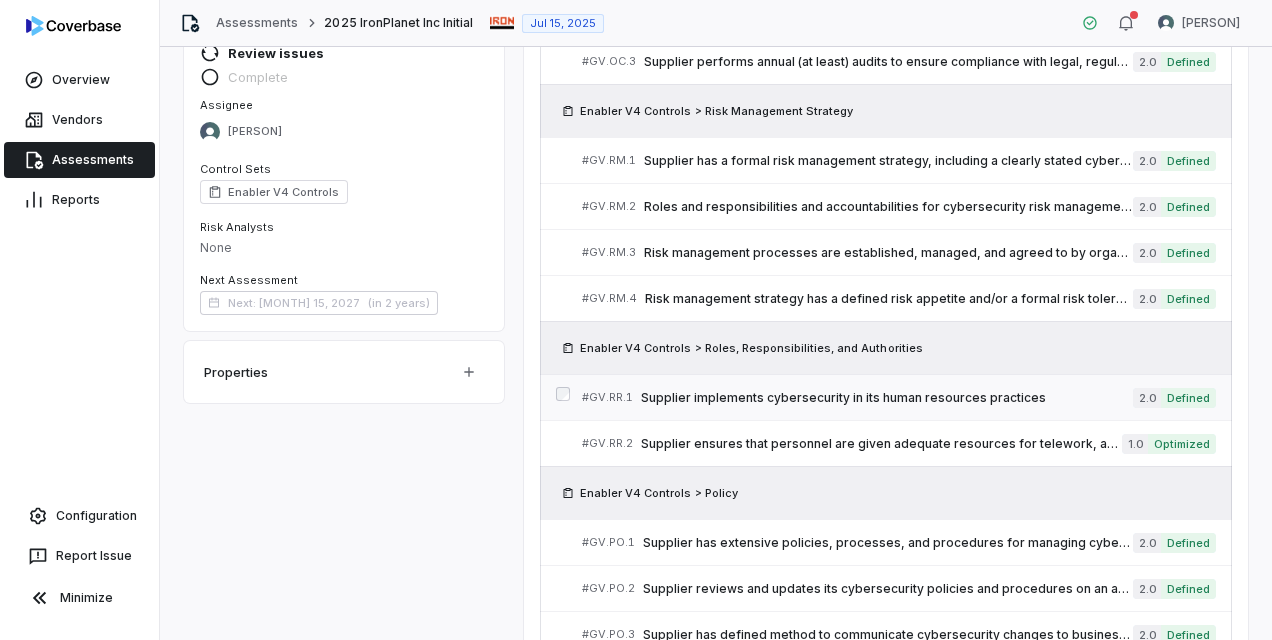 click on "Supplier implements cybersecurity in its human resources practices" at bounding box center (887, 398) 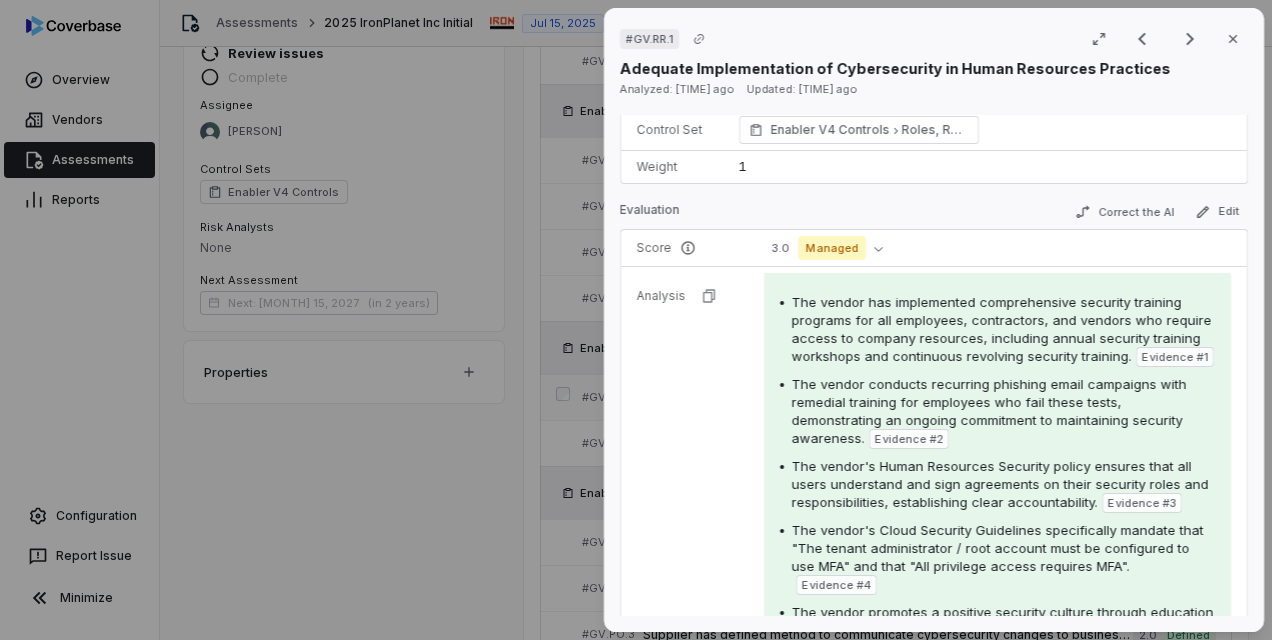 scroll, scrollTop: 300, scrollLeft: 0, axis: vertical 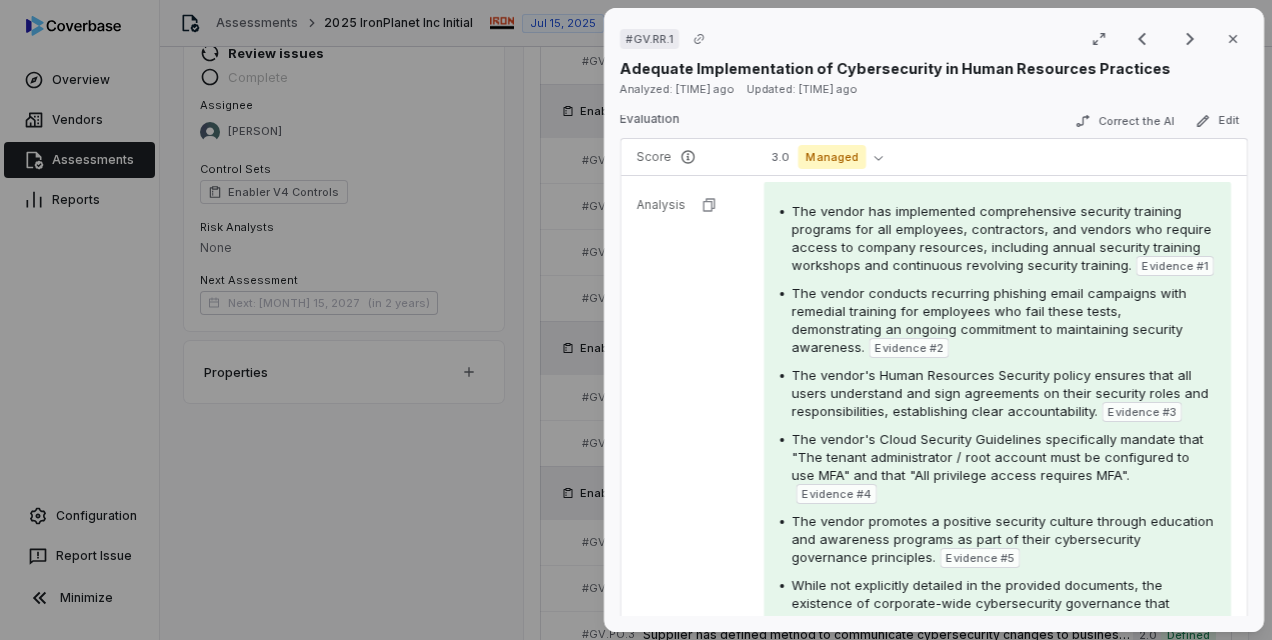 click on "# GV.RR.1 Result 8 of 25 Close Adequate Implementation of Cybersecurity in Human Resources Practices Analyzed: [NUMBER] days ago Updated: [NUMBER] days ago No issue found Mark as issue Control Expectation Supplier implements cybersecurity in its human resources practices Question Does your organization implement cybersecurity in its human resource practices? Guidance i.e., training, deprovisioning and personnel screening i.e., training, deprovisioning and personnel screening Control Set Enabler V4 Controls Roles, Responsibilities, and Authorities Weight 1 Evaluation Correct the AI Edit Score 3.0 Managed Analysis The vendor has implemented comprehensive security training programs for all employees, contractors, and vendors who require access to company resources, including annual security training workshops and continuous revolving security training. Evidence # 1 Evidence # 2 Evidence # 3 Evidence # 4 Evidence # 5 Evidence # 6 Evidence Evidence # 1 page 5 Text Preview Evidence # 2 page 5 Text Preview Evidence # 3 4 4" at bounding box center (636, 320) 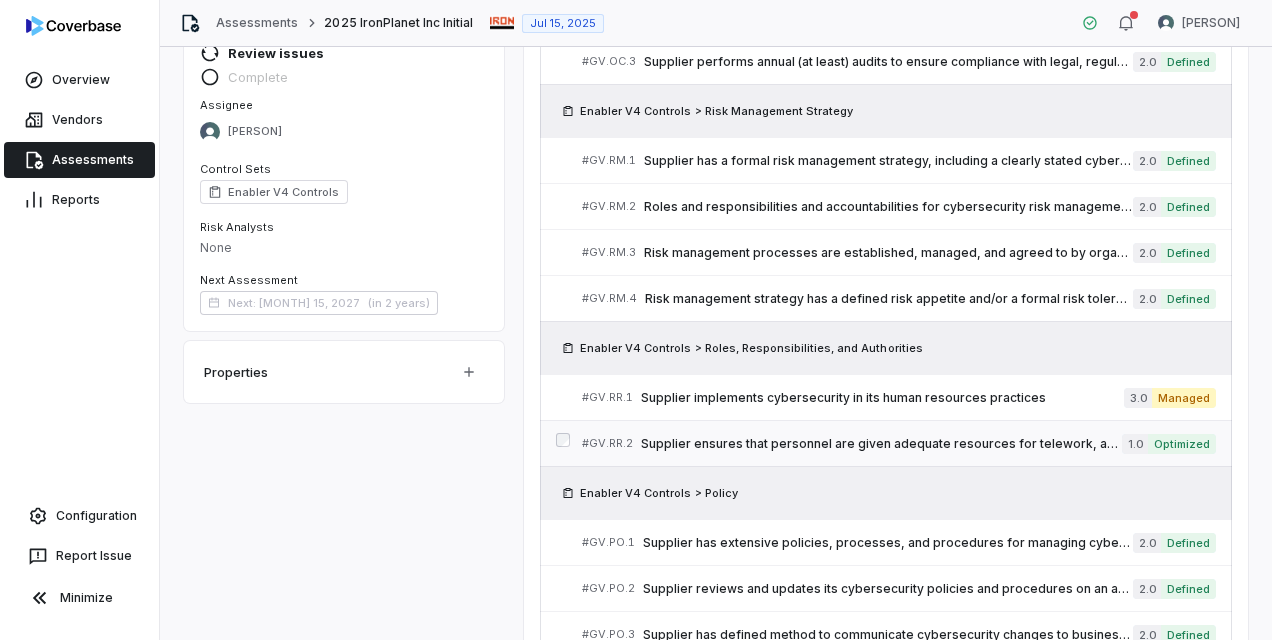 click on "Supplier ensures that personnel are given adequate resources  for telework, as applicable" at bounding box center [881, 444] 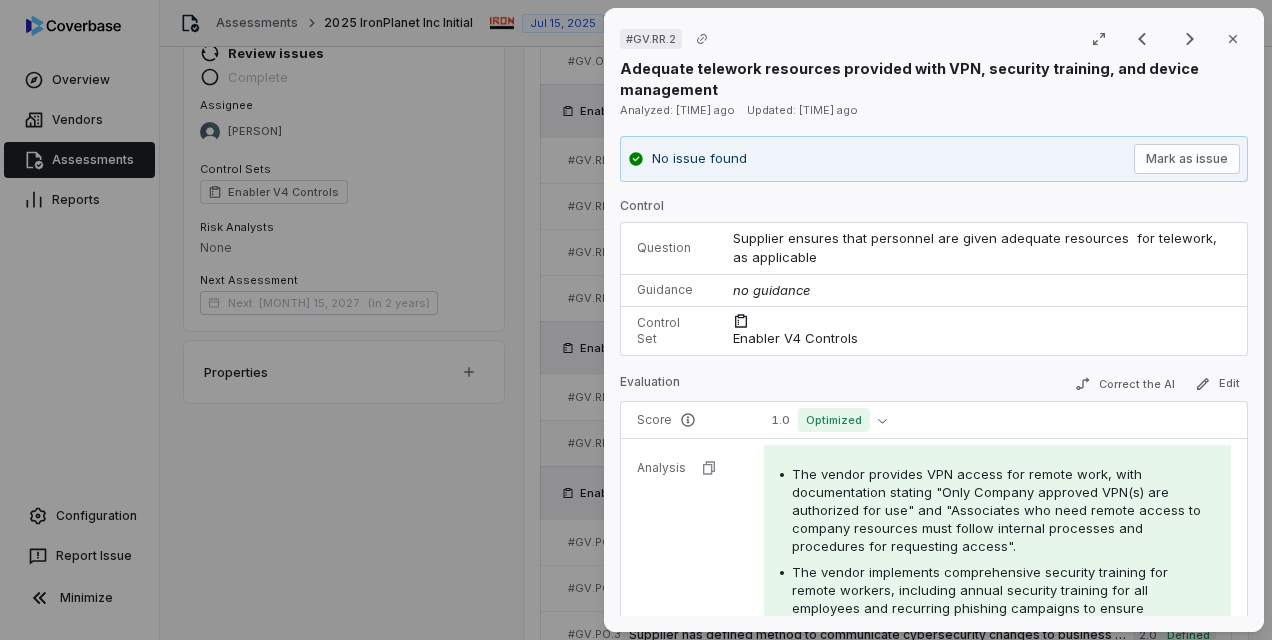 scroll, scrollTop: 400, scrollLeft: 0, axis: vertical 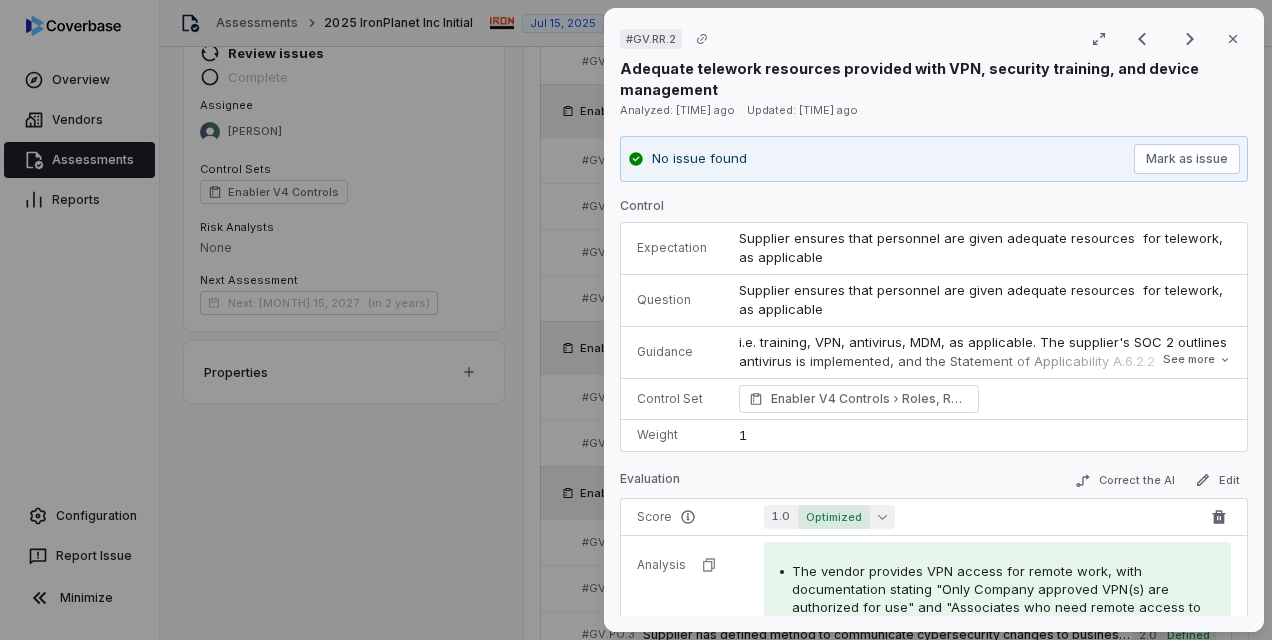 click on "Optimized" at bounding box center (834, 517) 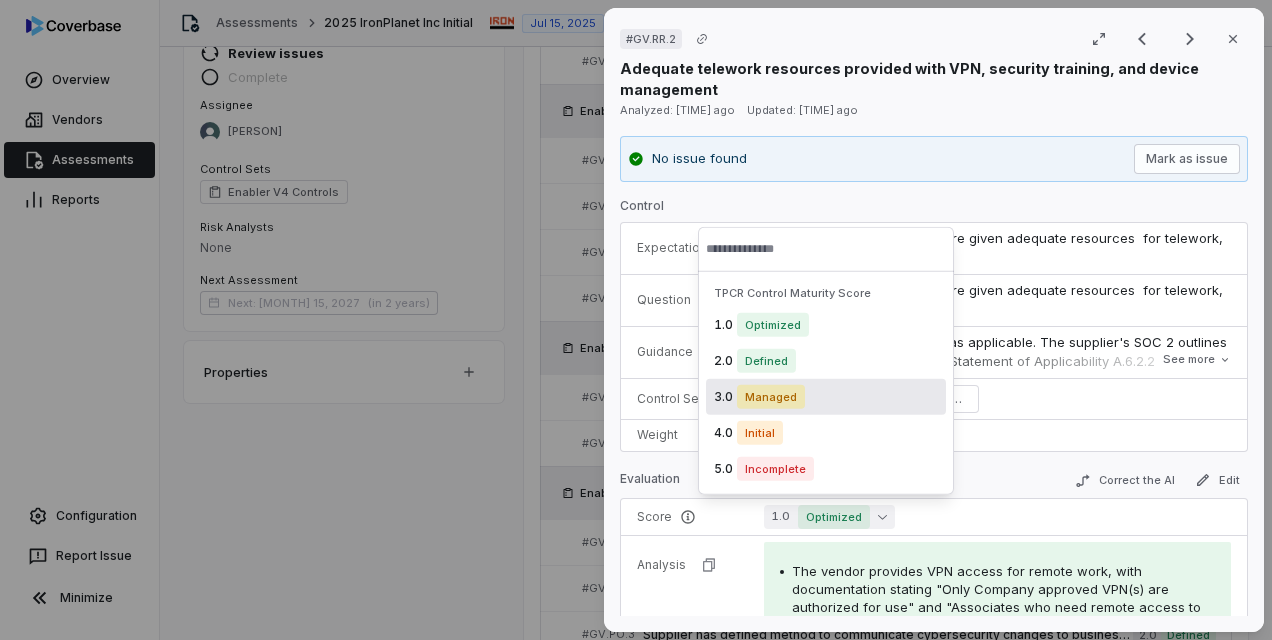 click on "Managed" at bounding box center (771, 397) 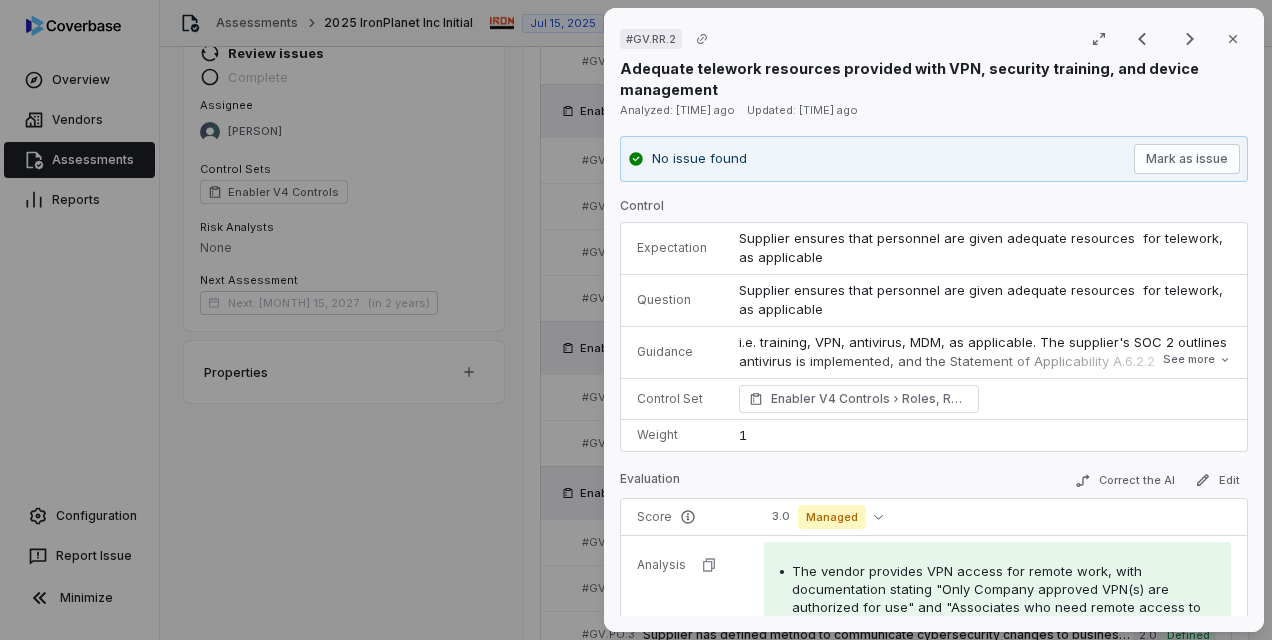 click on "# GV.RR.2 Result 9 of 25 Close Adequate telework resources provided with VPN, security training, and device management Analyzed: [DATE] ago Updated: [DATE] ago No issue found Mark as issue Control Expectation Supplier ensures that personnel are given adequate resources  for telework, as applicable Question Supplier ensures that personnel are given adequate resources  for telework, as applicable Guidance i.e. training, VPN, antivirus, MDM, as applicable. The supplier's SOC 2 outlines antivirus is implemented, and the Statement of Applicability A.6.2.2 outlines remote working controls are implemented as well. Any evidence involving training should be added as well
i.e. training, VPN, antivirus, MDM, as applicable. The supplier's SOC 2 outlines antivirus is implemented, and the Statement of Applicability A.6.2.2 outlines remote working controls are implemented as well. Any evidence involving training should be added as well
See more Control Set Enabler V4 Controls Roles, Responsibilities, and Authorities  1" at bounding box center (636, 320) 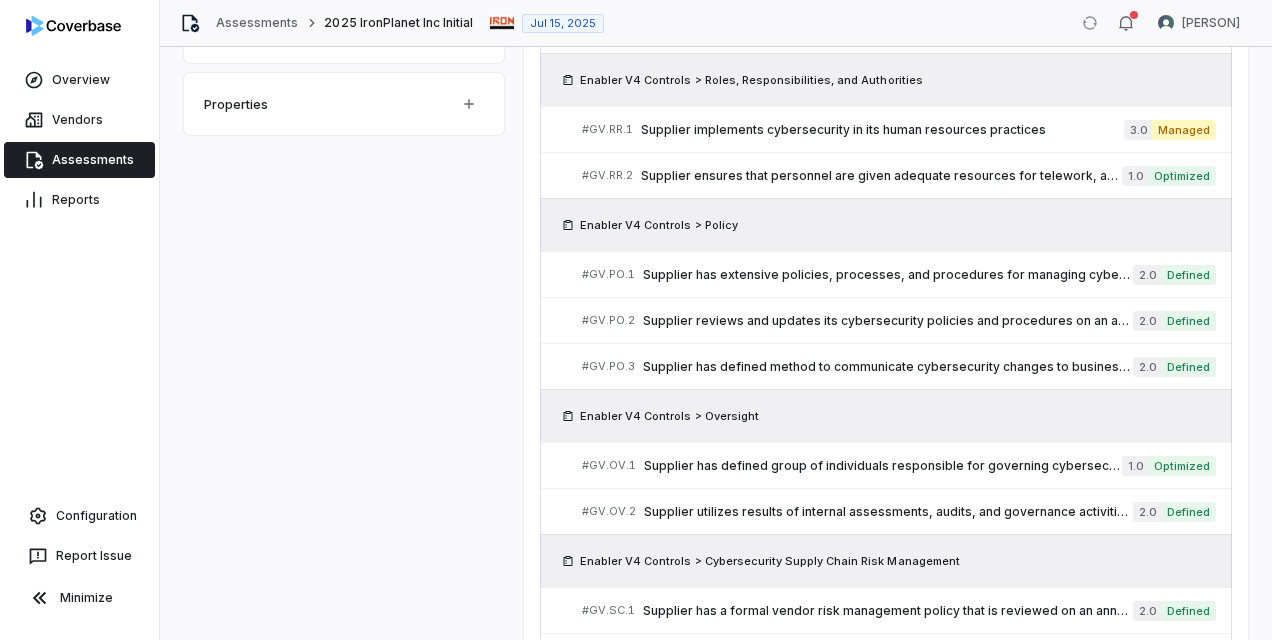 scroll, scrollTop: 700, scrollLeft: 0, axis: vertical 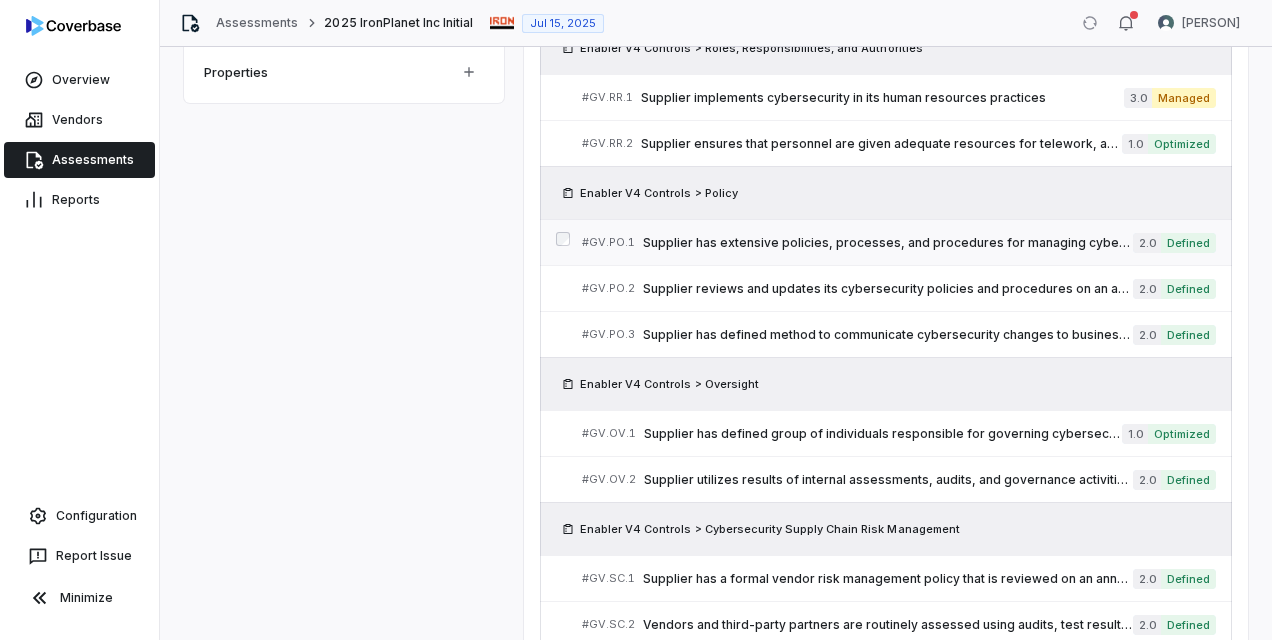 click on "Supplier has extensive policies, processes, and procedures for managing cybersecurity risks" at bounding box center [888, 243] 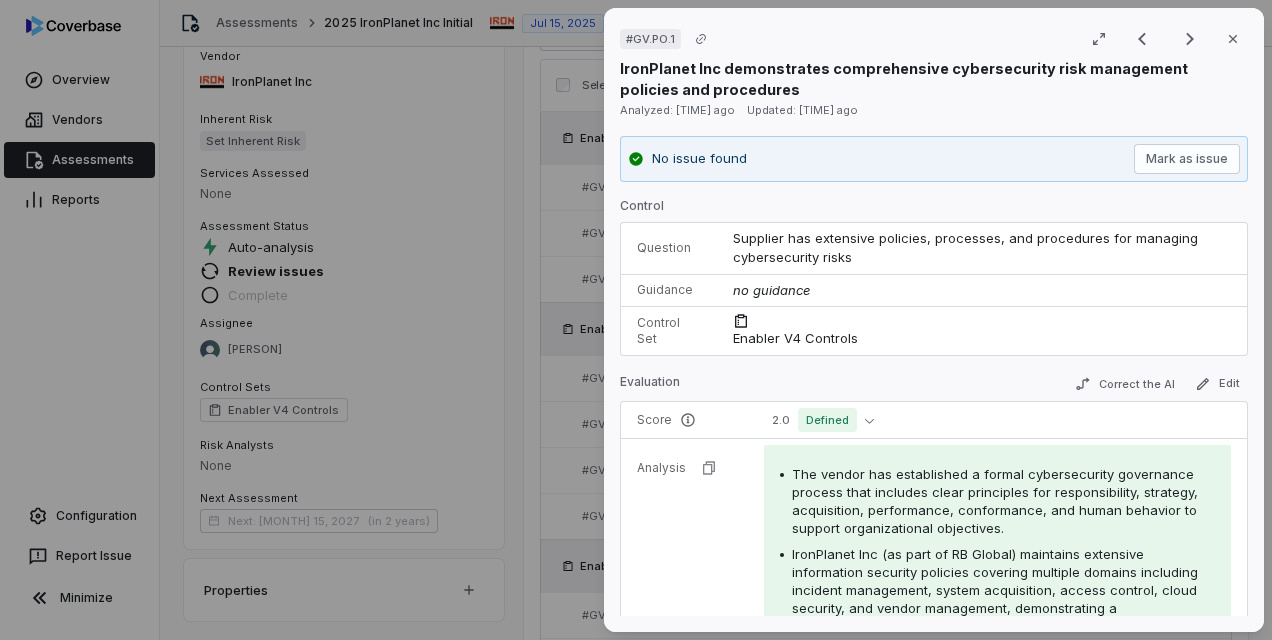 scroll, scrollTop: 700, scrollLeft: 0, axis: vertical 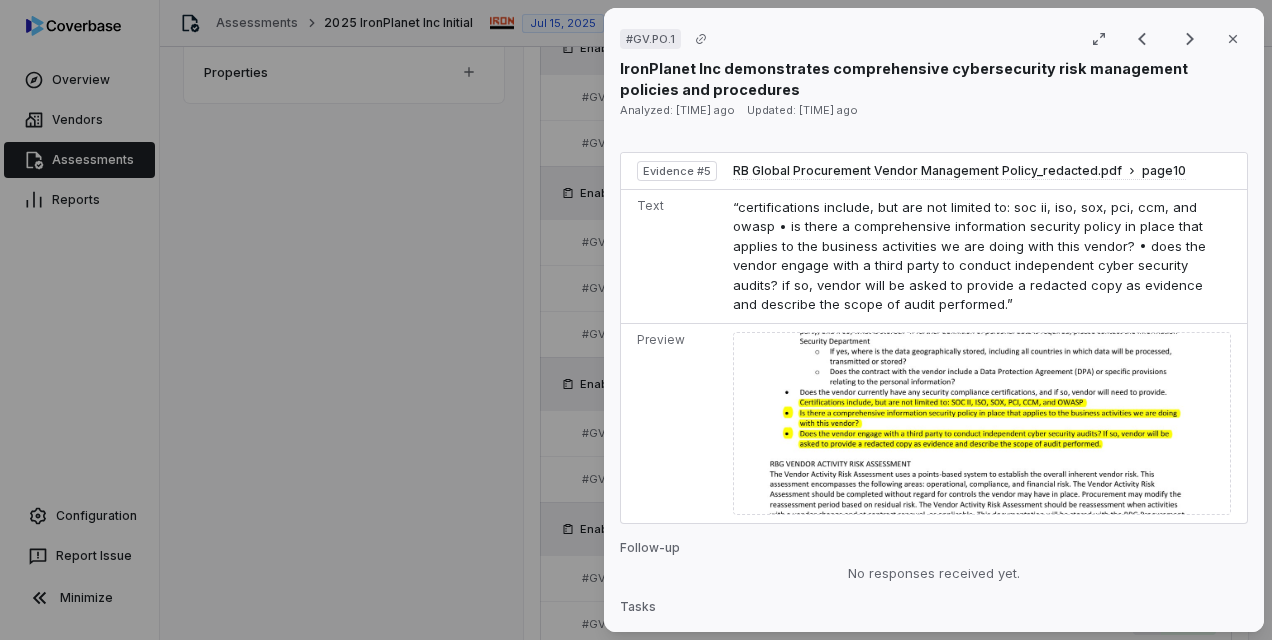 click on "# GV.PO.1 Result 10 of 25 Close IronPlanet Inc demonstrates comprehensive cybersecurity risk management policies and procedures Analyzed: [DATE] ago Updated: [DATE] ago No issue found Mark as issue Control Expectation Supplier has extensive policies, processes, and procedures for managing cybersecurity risks  Question Does your organization have extensive policies, processes, and procedures for managing cyber security risks? Guidance no guidance Control Set Enabler V4 Controls Policy  Weight 1 Evaluation Correct the AI Edit   Score 2.0 Defined Analysis The vendor has established a formal cybersecurity governance process that includes clear principles for responsibility, strategy, acquisition, performance, conformance, and human behavior to support organizational objectives. Evidence # 1 Evidence # 2 Evidence # 3 Evidence # 4 The vendor demonstrates risk-based security assessment procedures that occur at planned intervals and when engaging with external parties such as vendors and suppliers. Evidence # 5 1 1" at bounding box center (636, 320) 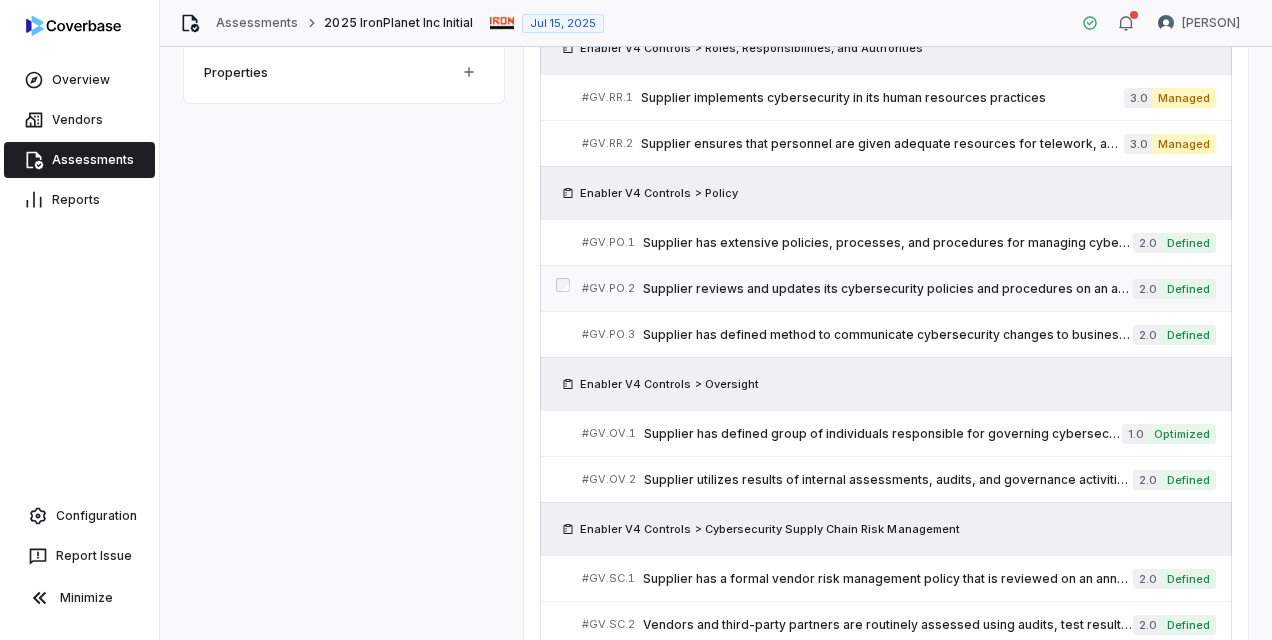 click on "Supplier reviews and updates its cybersecurity policies and procedures on an annual basis (at least)" at bounding box center [888, 289] 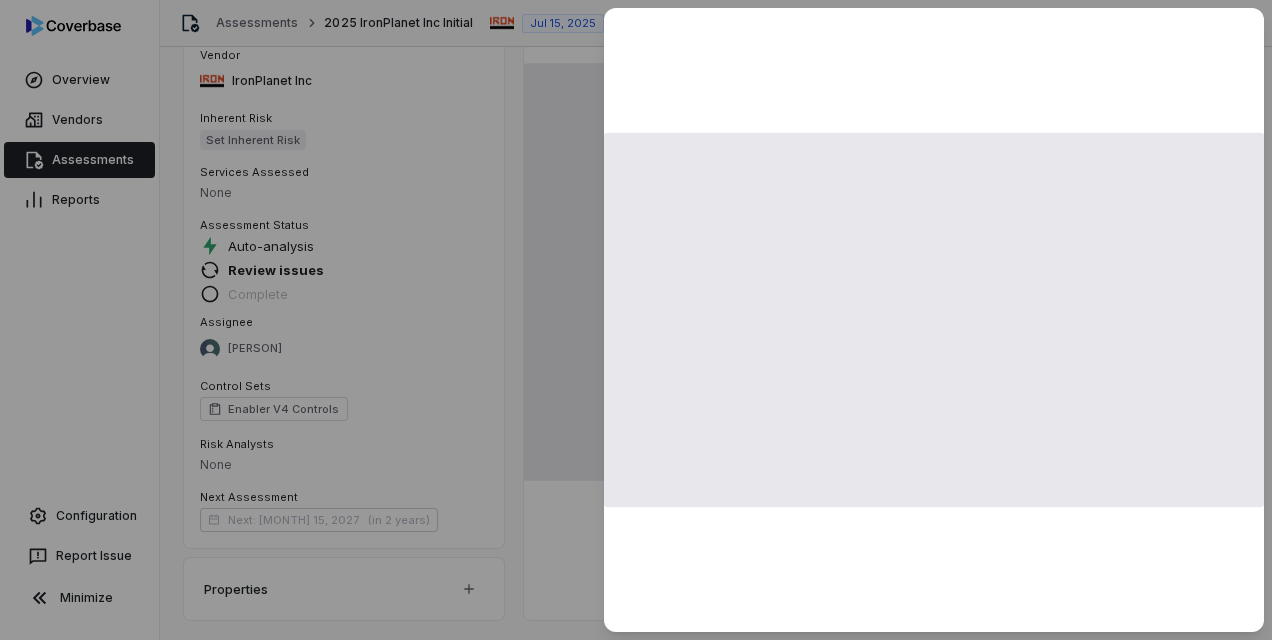 scroll, scrollTop: 700, scrollLeft: 0, axis: vertical 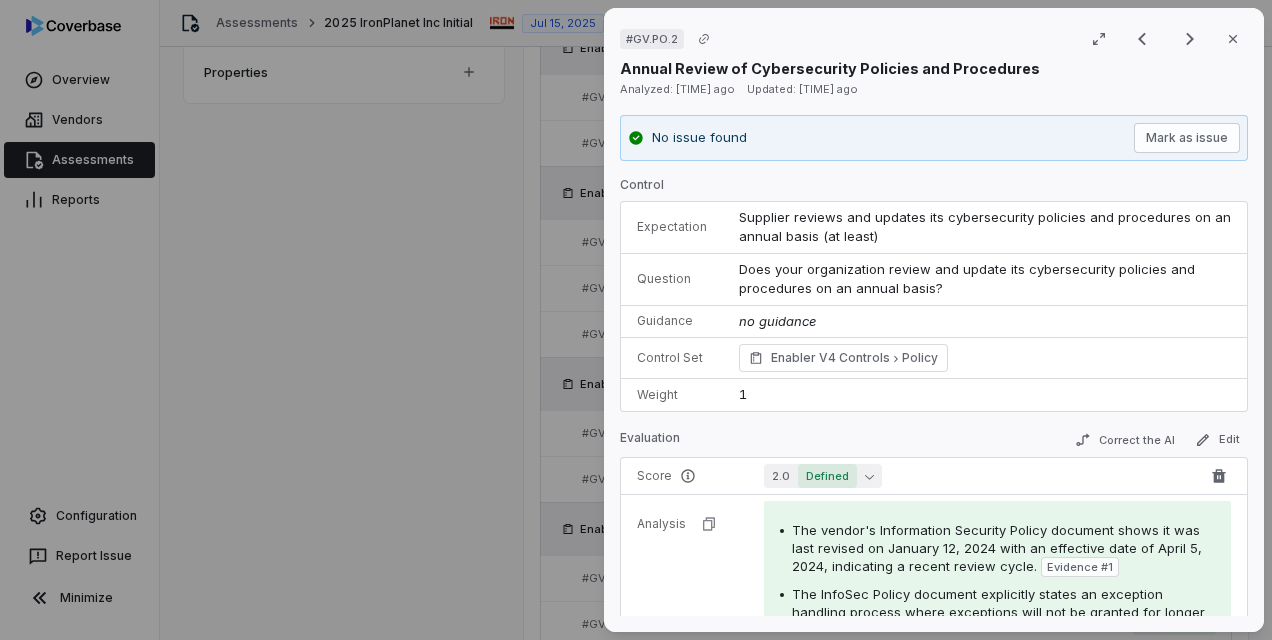 click on "Defined" at bounding box center (827, 476) 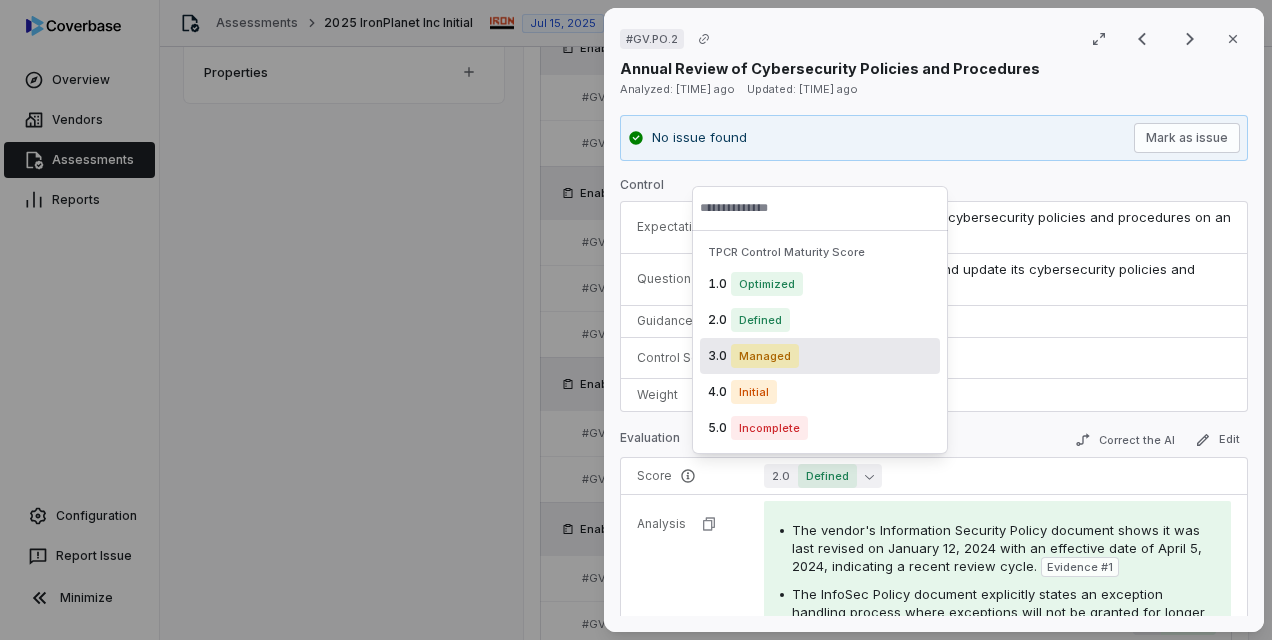click on "3.0 Managed" at bounding box center (820, 356) 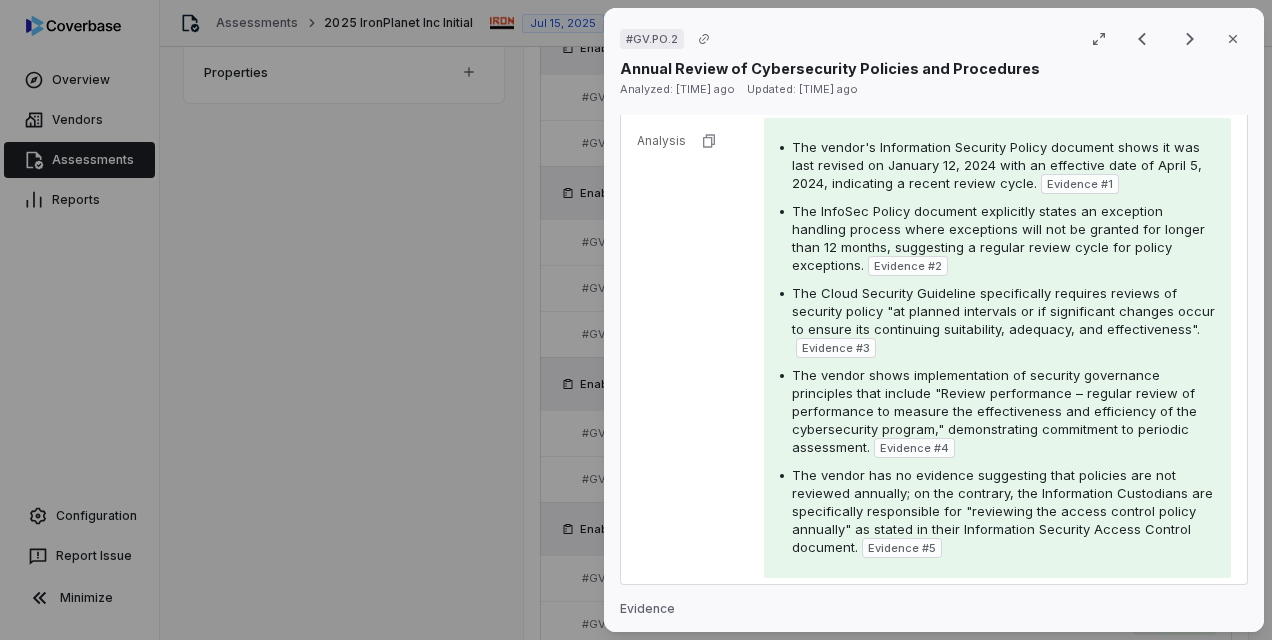 scroll, scrollTop: 500, scrollLeft: 0, axis: vertical 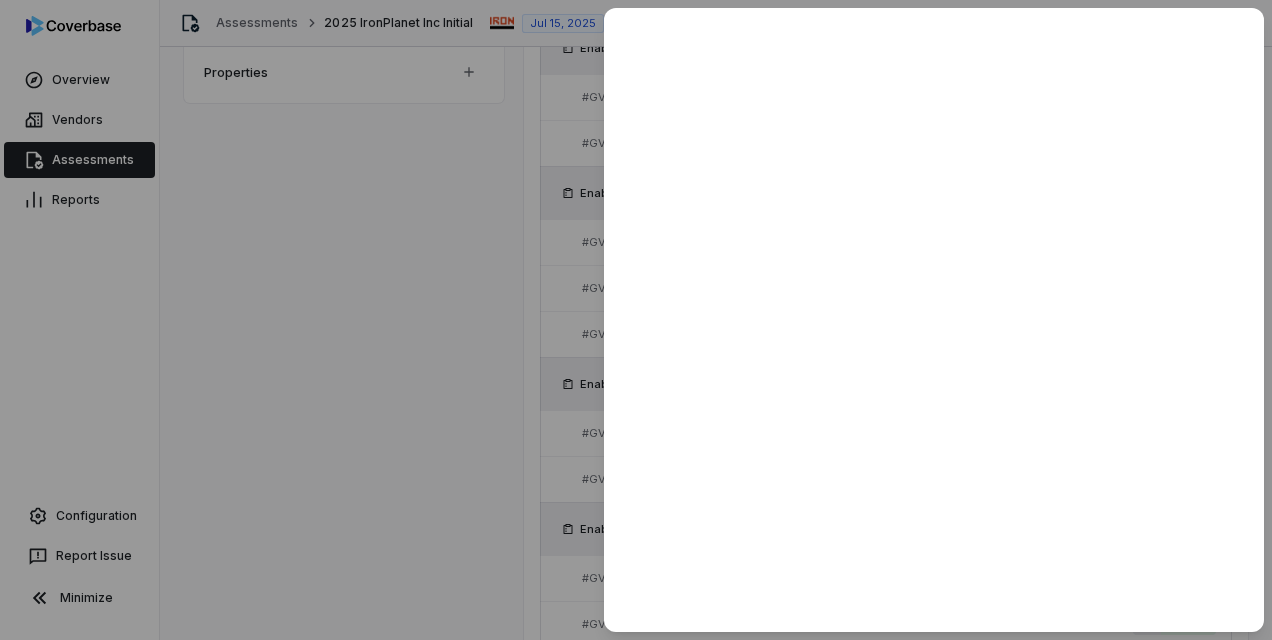 click at bounding box center (636, 320) 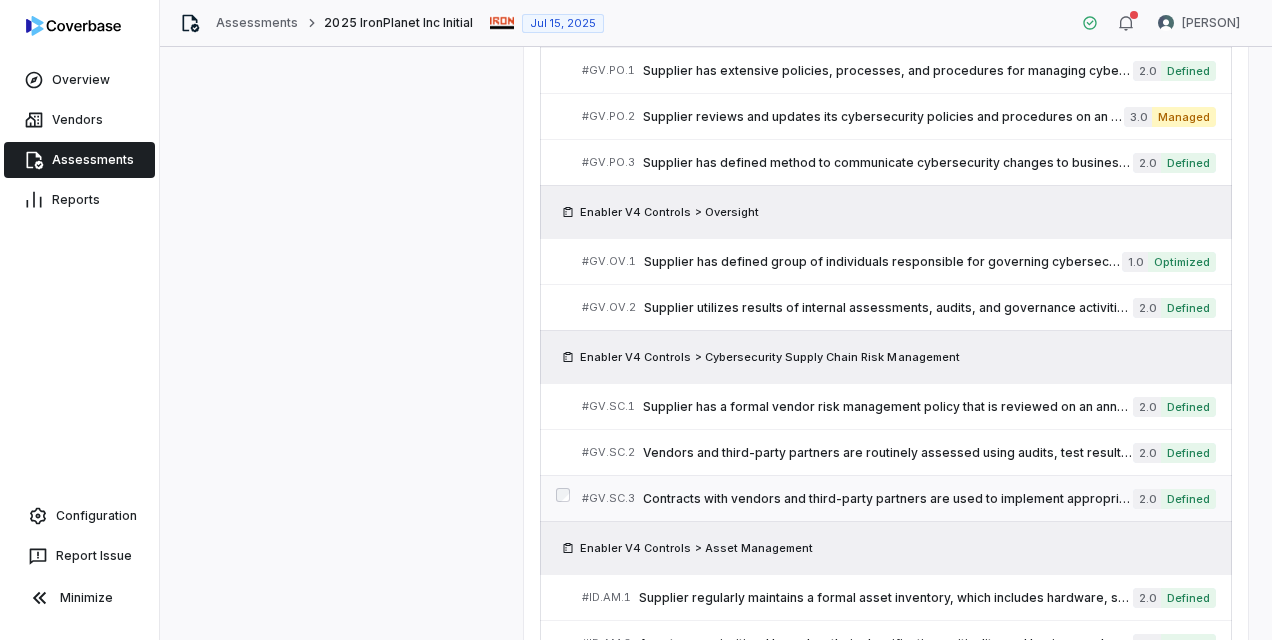scroll, scrollTop: 900, scrollLeft: 0, axis: vertical 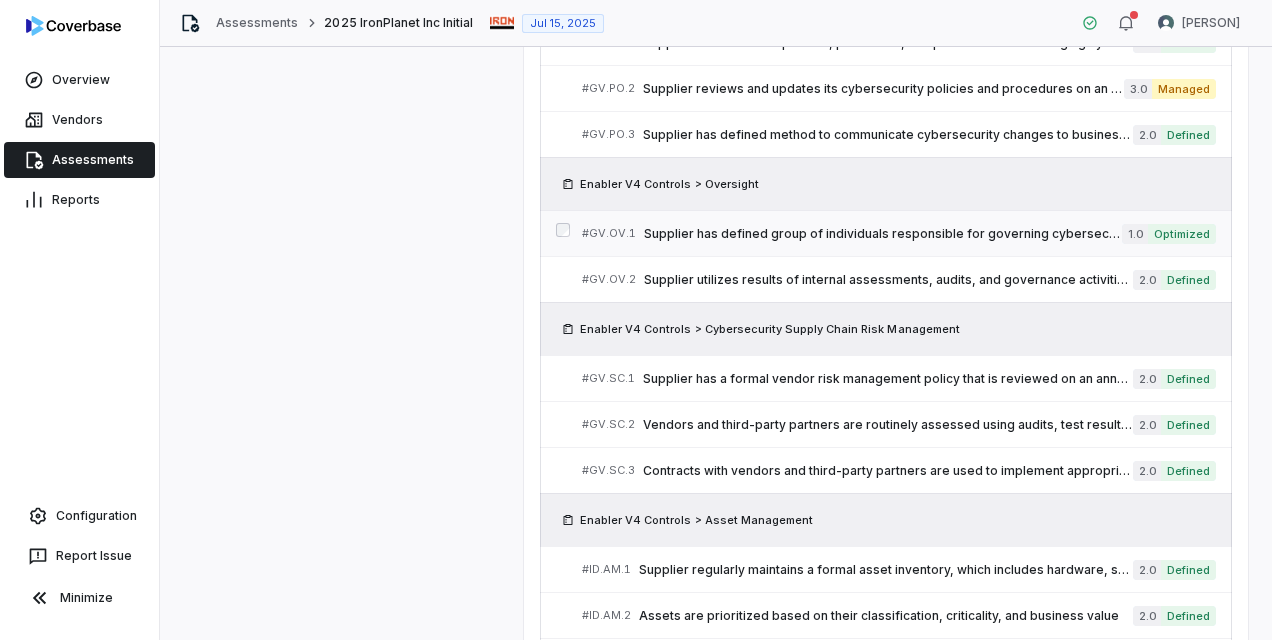 click on "Supplier has defined group of individuals responsible for governing cybersecurity activities" at bounding box center (883, 234) 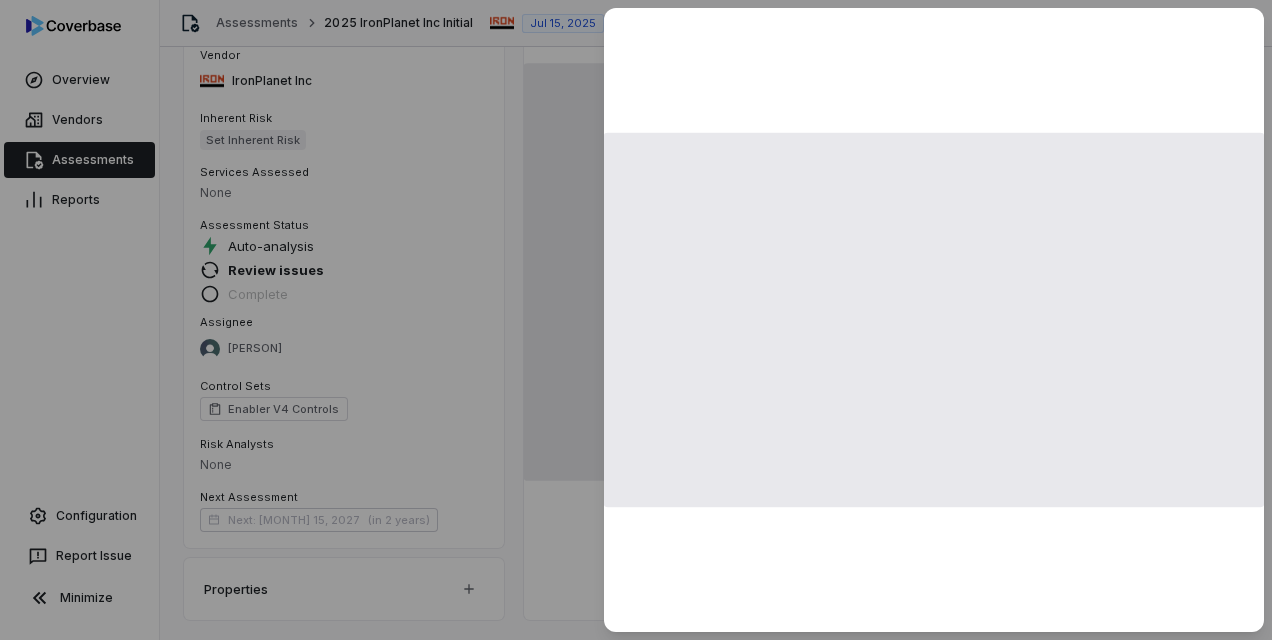 scroll, scrollTop: 900, scrollLeft: 0, axis: vertical 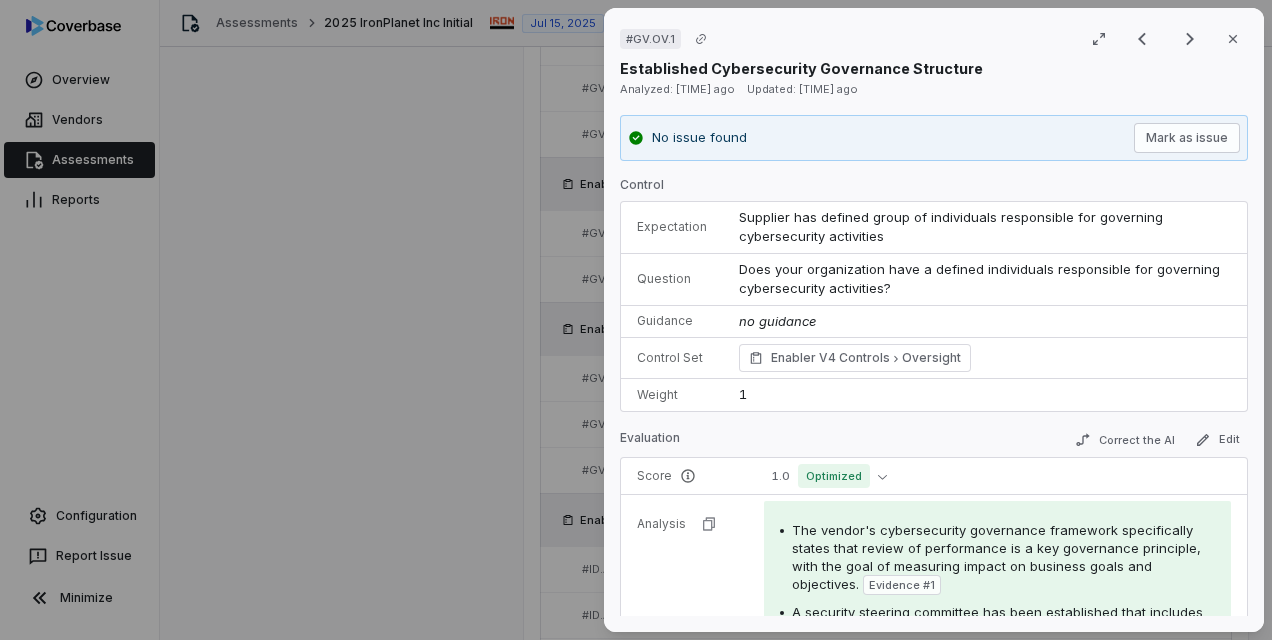 click on "1.0 Optimized" at bounding box center [997, 476] 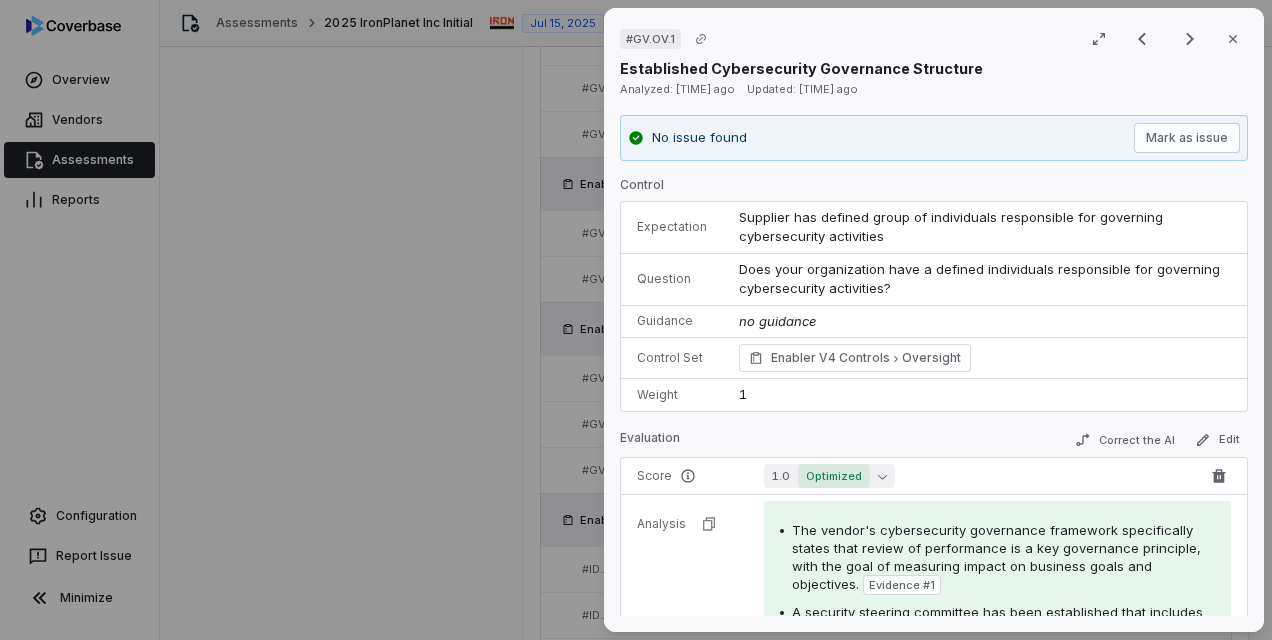 click on "Optimized" at bounding box center [834, 476] 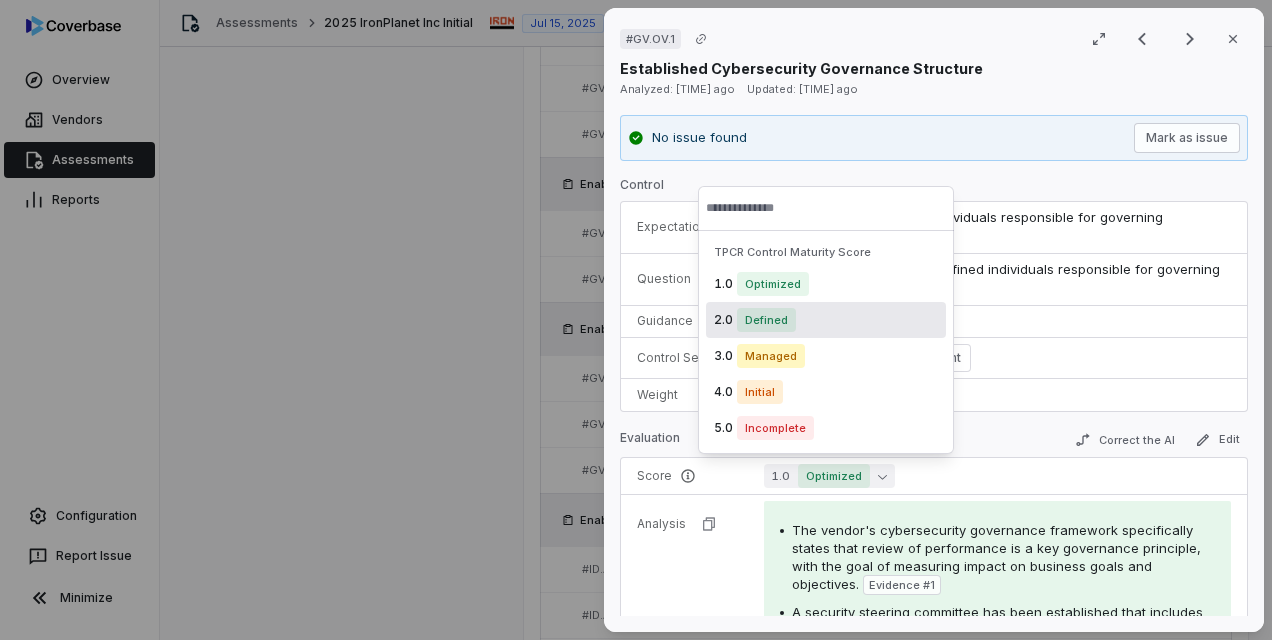 click on "2.0 Defined" at bounding box center [826, 320] 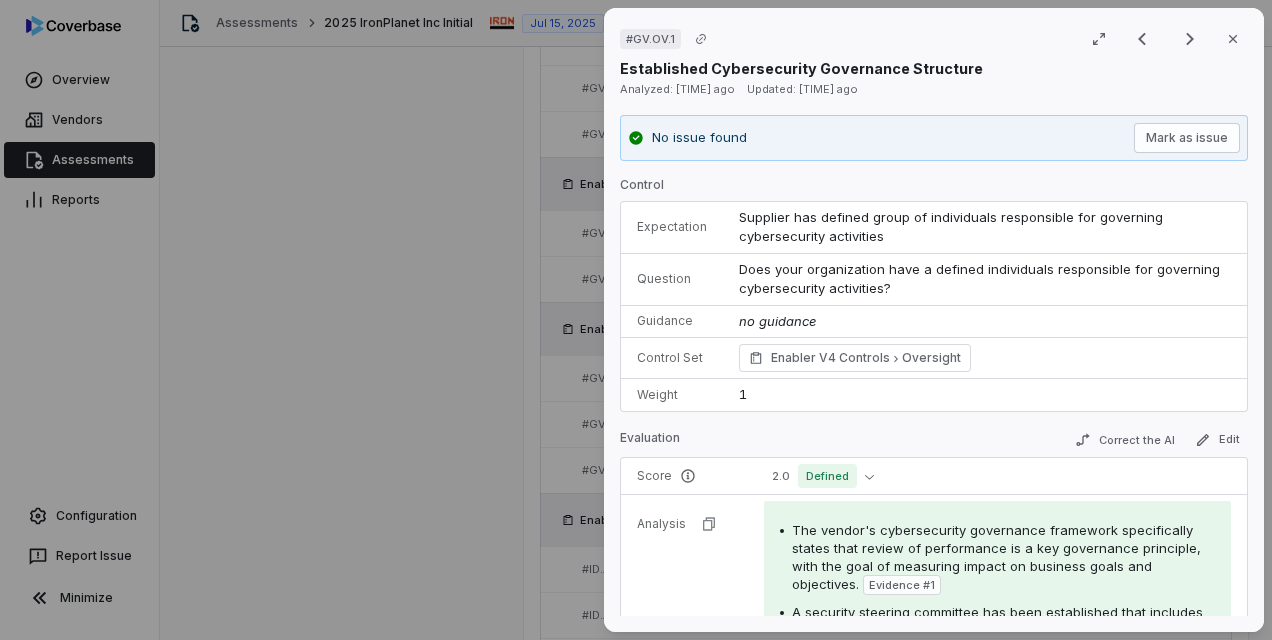 click on "# GV.OV.1 Result 13 of 25 Close Established Cybersecurity Governance Structure Analyzed: 23 days ago Updated: 3 days ago No issue found Mark as issue Control Expectation Supplier has defined group of individuals responsible for governing cybersecurity activities  Question Does your organization have a defined individuals responsible for governing cybersecurity activities? Guidance no guidance Control Set Enabler V4 Controls Oversight  Weight 1 Evaluation Correct the AI Edit   Score 2.0 Defined Analysis The vendor has clearly defined roles responsible for cybersecurity governance, including the Chief Information Security Officer (CISO), Chief Information Officer (CIO), and Senior Manager of Security Architecture. Evidence # 1 A security steering committee has been established that includes members from Technology, Legal, and Internal Audit departments, which convenes quarterly to review and address security incidents, headed by the Senior Director of Cybersecurity and Privacy. Evidence # 2 Evidence # 3 4 5 1 5" at bounding box center (636, 320) 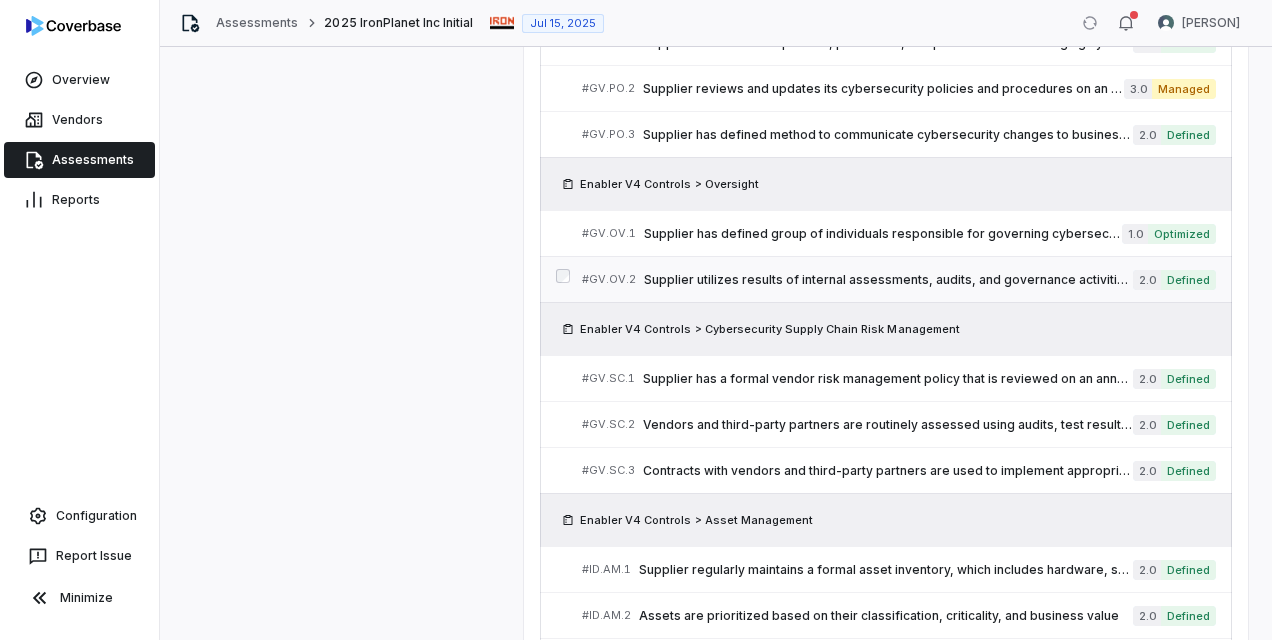 click on "Supplier utilizes results of internal assessments, audits, and governance activities to measure and review direction of cybersecurity" at bounding box center (888, 280) 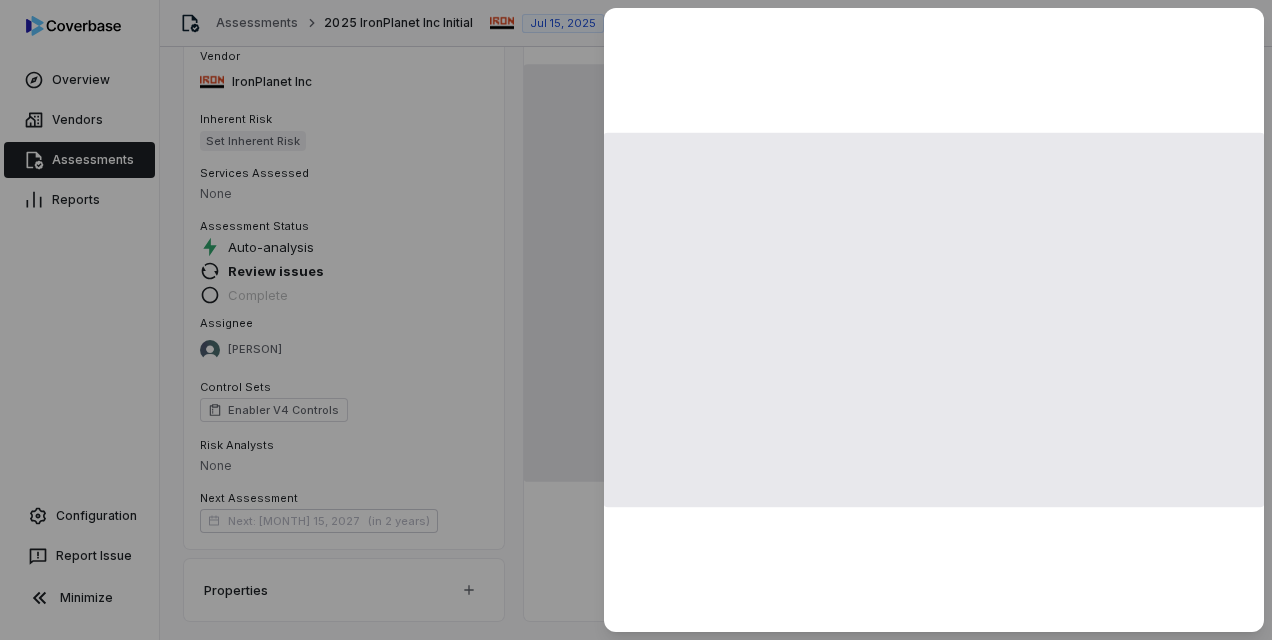 scroll, scrollTop: 900, scrollLeft: 0, axis: vertical 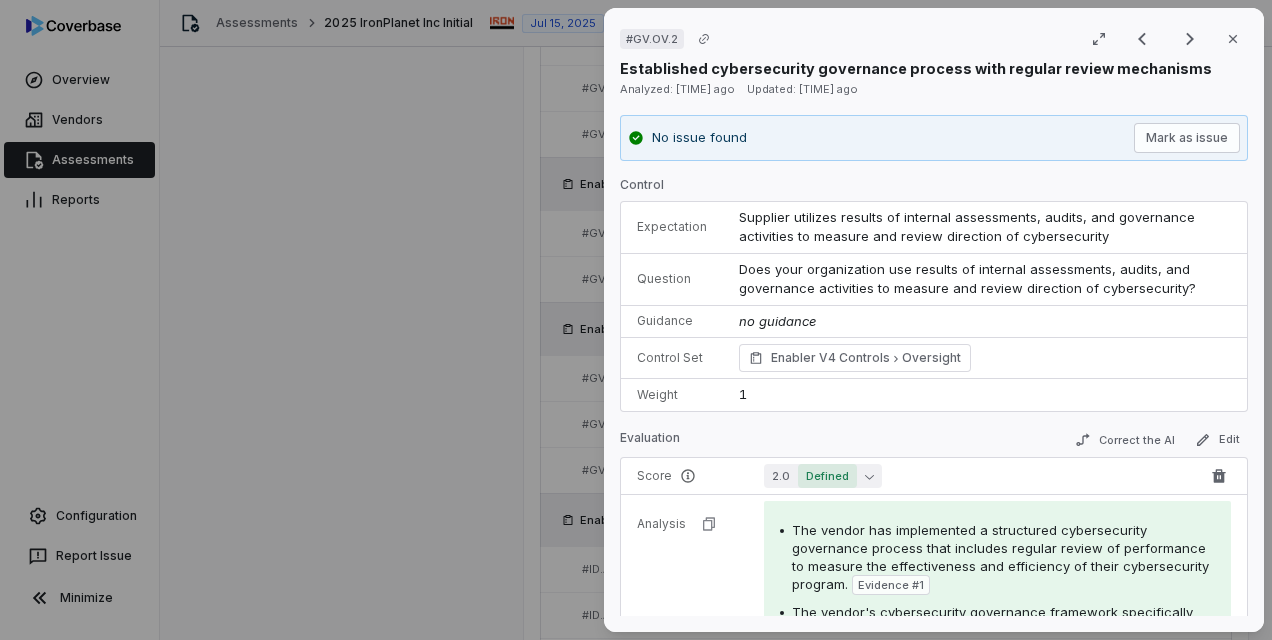 click on "Defined" at bounding box center (827, 476) 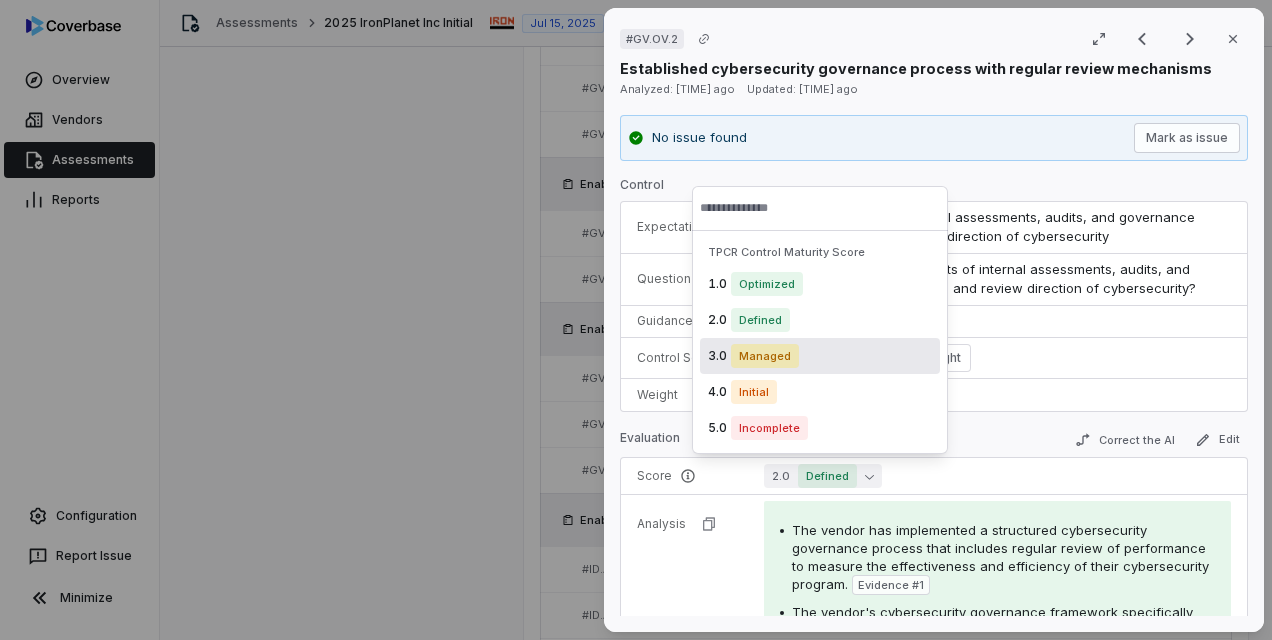 drag, startPoint x: 812, startPoint y: 362, endPoint x: 788, endPoint y: 365, distance: 24.186773 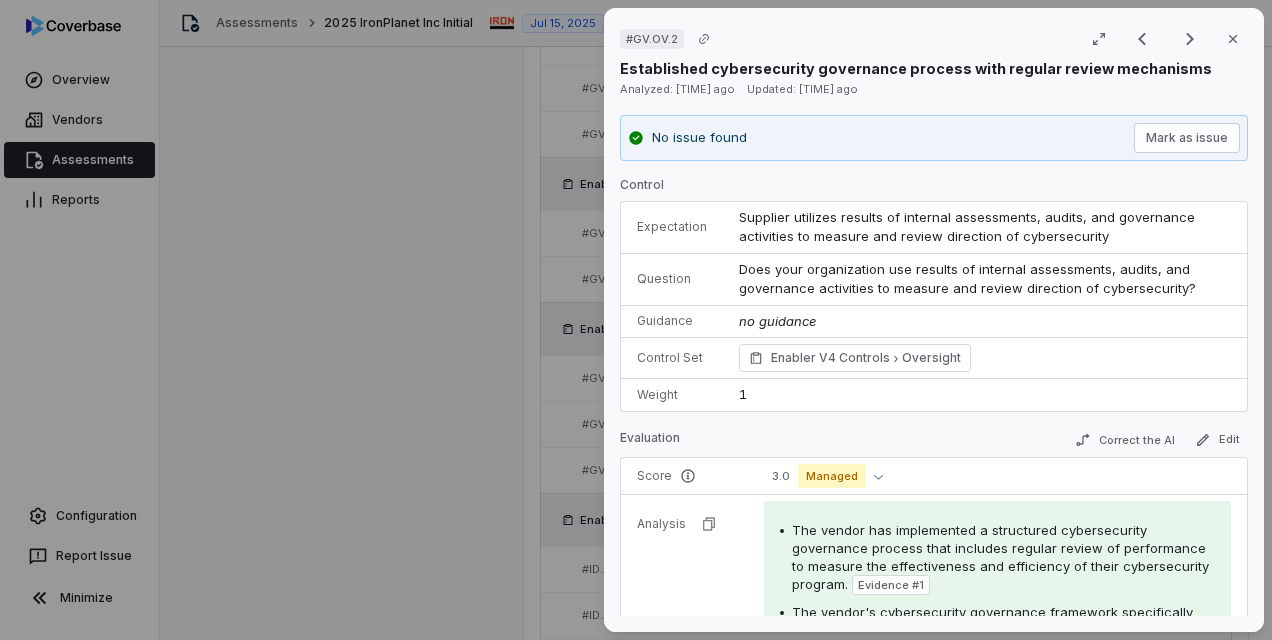 click on "# GV.OV.2 Result 14 of 25 Close Established cybersecurity governance process with regular review mechanisms Analyzed: [DAYS_AGO] ago Updated: [DAYS_AGO] days ago No issue found Mark as issue Control Expectation Supplier utilizes results of internal assessments, audits, and governance activities to measure and review direction of cybersecurity Question Does your organization use results of internal assessments, audits, and governance activities to measure and review direction of cybersecurity? Guidance no guidance Control Set Enabler V4 Controls Oversight  Weight 1 Evaluation Correct the AI Edit   Score 3.0 Managed Analysis The vendor has implemented a structured cybersecurity governance process that includes regular review of performance to measure the effectiveness and efficiency of their cybersecurity program. Evidence # 1 The vendor's cybersecurity governance framework specifically states that review of performance is a key governance principle, with the goal of measuring impact on business goals and objectives. 2 3 4" at bounding box center [636, 320] 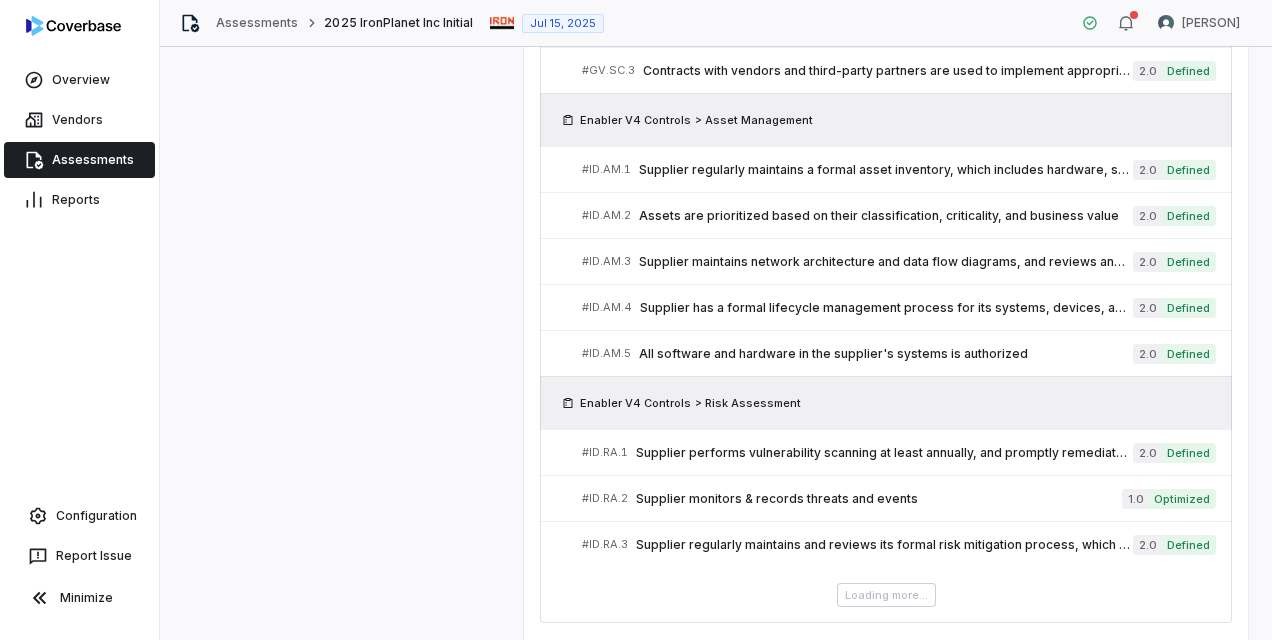scroll, scrollTop: 1316, scrollLeft: 0, axis: vertical 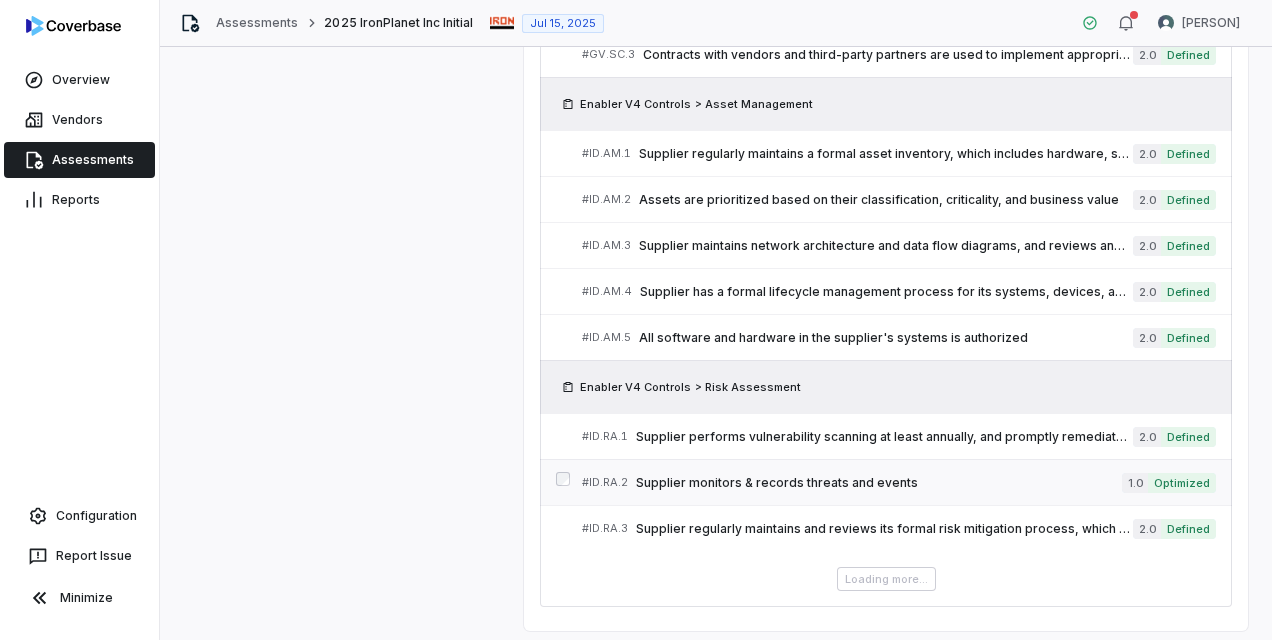 click on "Supplier monitors & records threats and events" at bounding box center (879, 483) 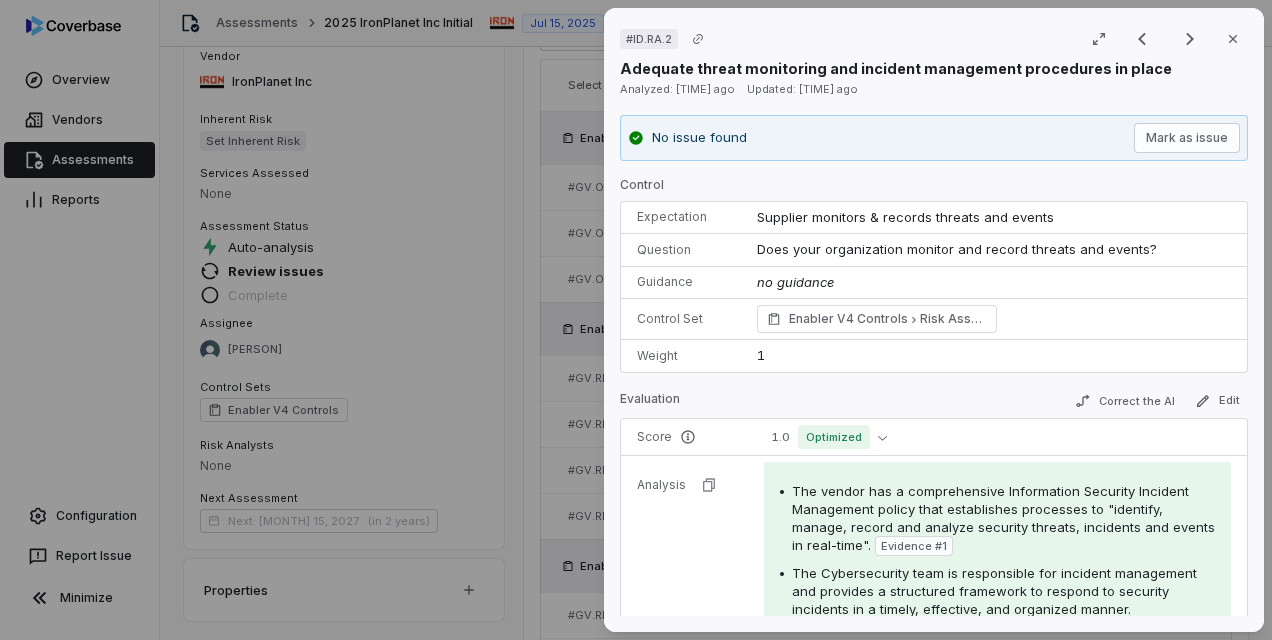 scroll, scrollTop: 1316, scrollLeft: 0, axis: vertical 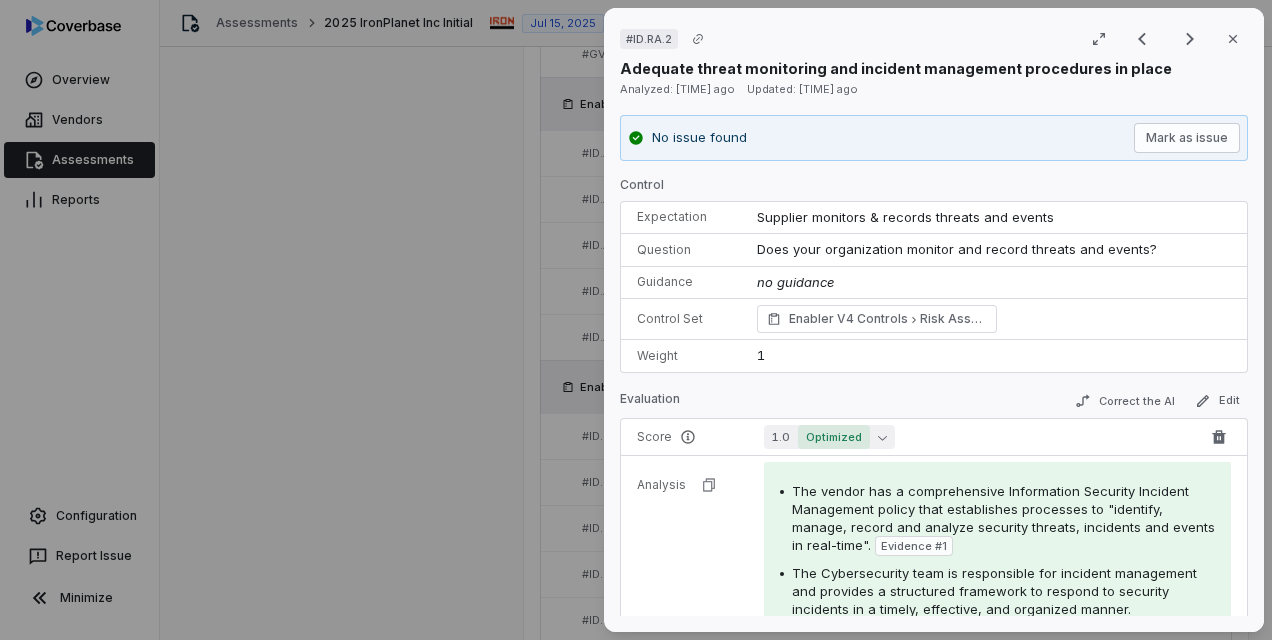 click on "Optimized" at bounding box center [834, 437] 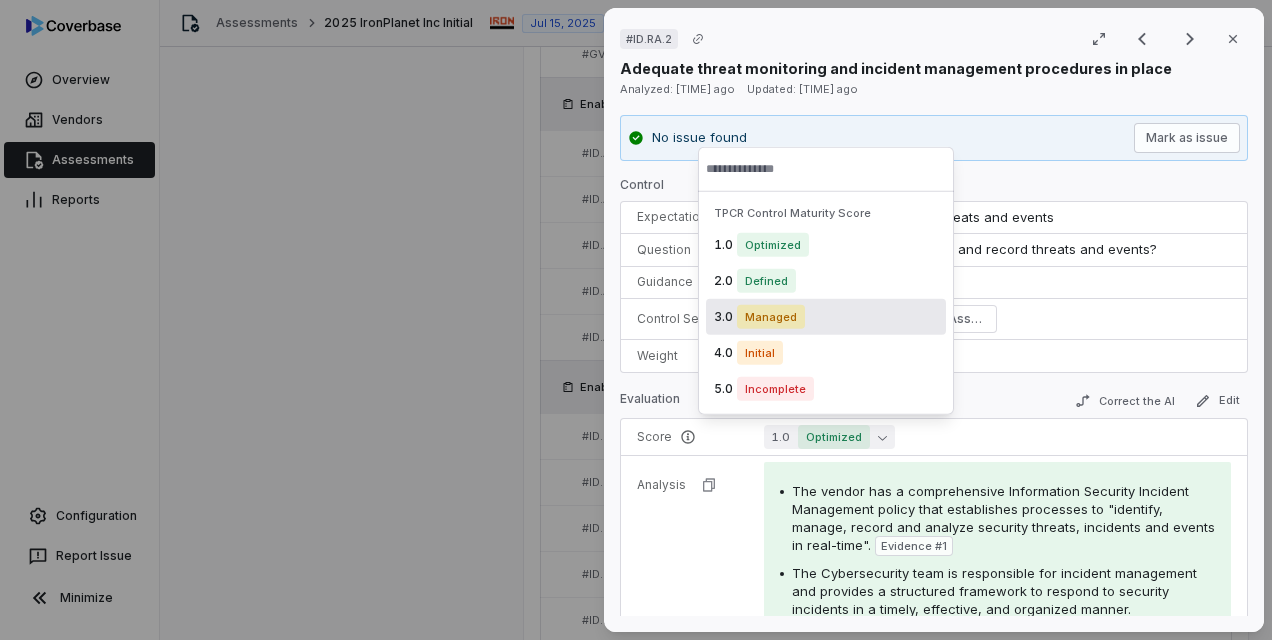 click on "Managed" at bounding box center [771, 317] 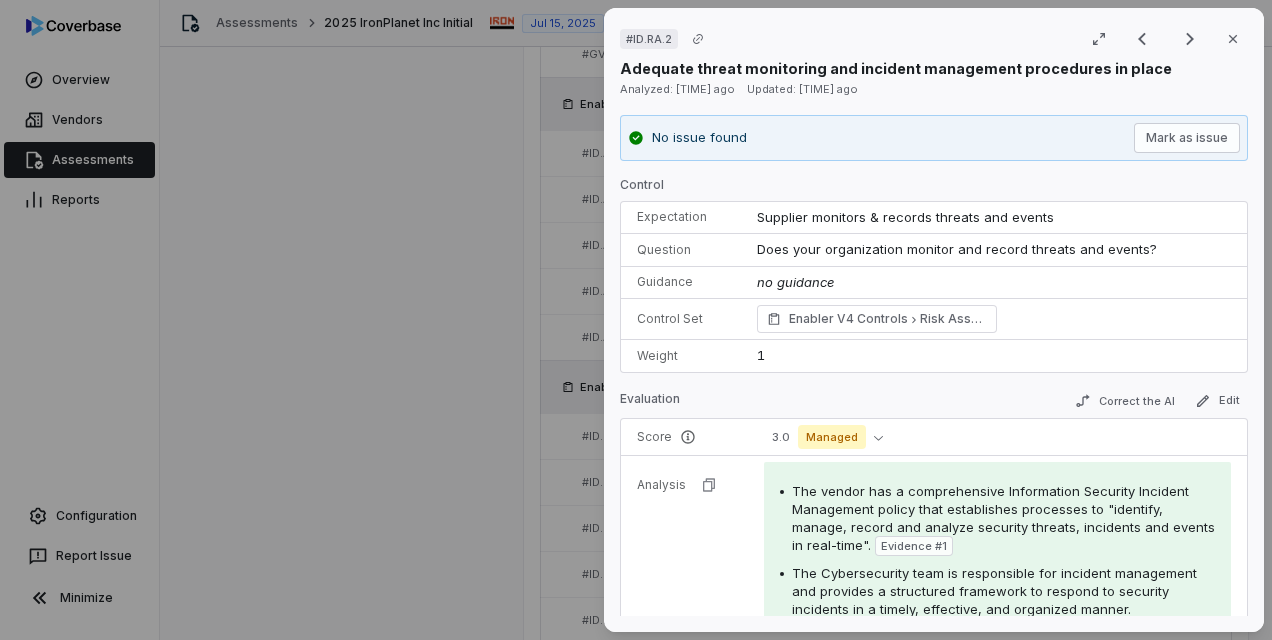click on "# ID.RA.2 Result 24 of 73 Close Adequate threat monitoring and incident management procedures in place Analyzed: [DATE] ago Updated: [DATE] ago No issue found Mark as issue Control Expectation Supplier monitors & records threats and events Question Does your organization monitor and record threats and events? Guidance no guidance Control Set Enabler V4 Controls Risk Assessment  Weight 1 Evaluation Correct the AI Edit   Score 3.0 Managed Analysis The vendor has a comprehensive Information Security Incident Management policy that establishes processes to "identify, manage, record and analyze security threats, incidents and events in real-time". Evidence # 1 The Cybersecurity team is responsible for incident management and provides a structured framework to respond to security incidents in a timely, effective, and organized manner. Evidence # 2 Evidence # 3 Evidence # 4 Evidence # 5 Evidence # 6 Evidence Evidence # 1 RB Global Information_Security_Incident_Management_Redacted.pdf page  4 Text Preview Evidence #" at bounding box center [636, 320] 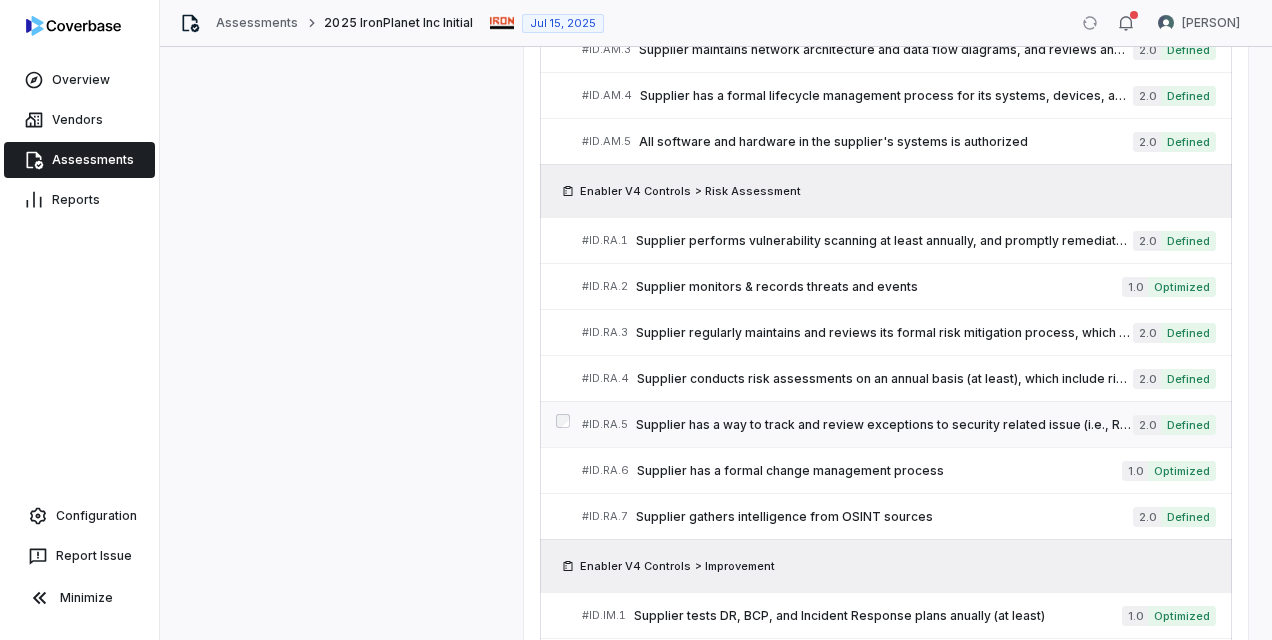 scroll, scrollTop: 1516, scrollLeft: 0, axis: vertical 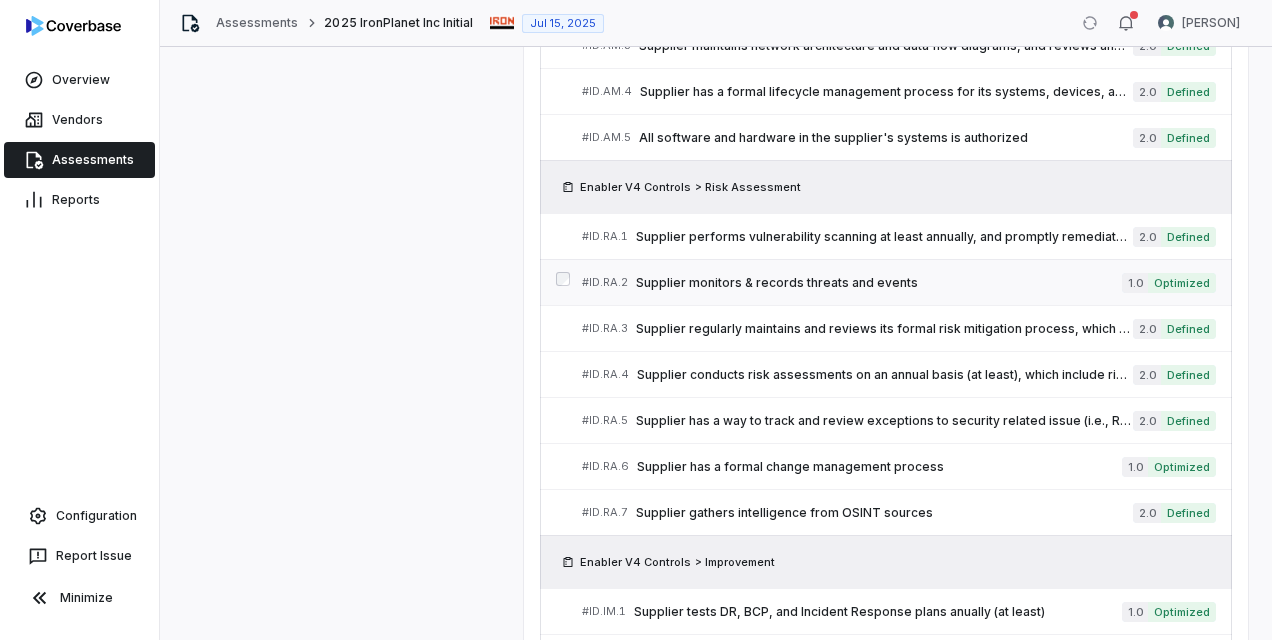 click on "Supplier monitors & records threats and events" at bounding box center [879, 283] 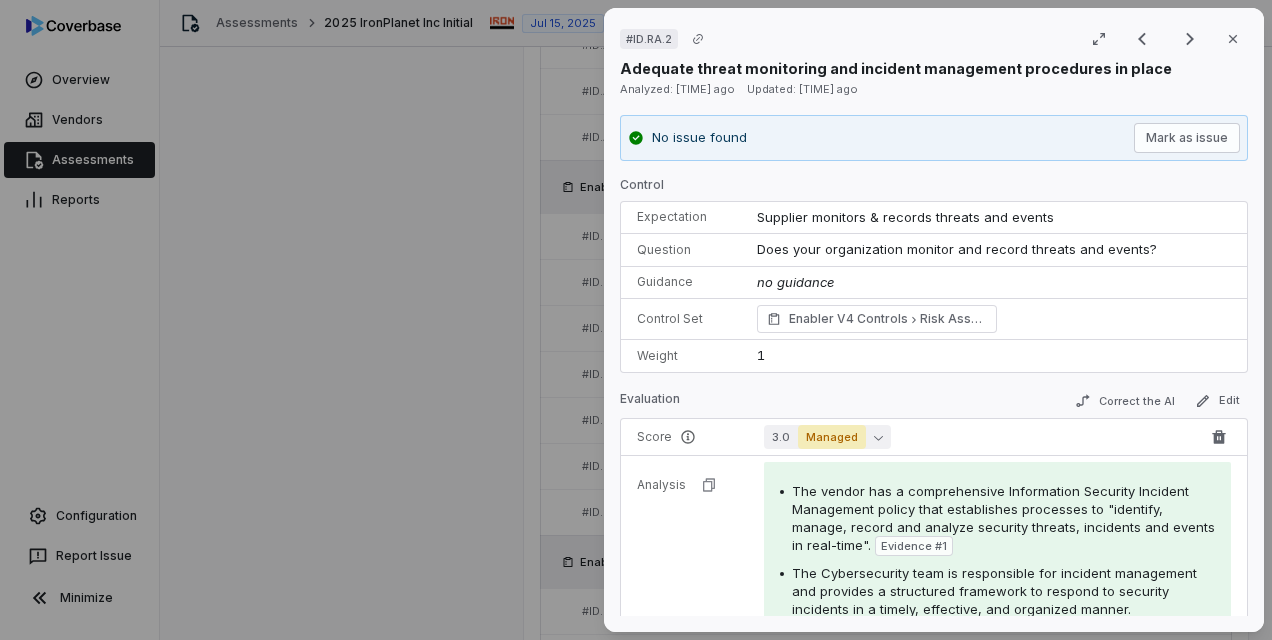 click on "Managed" at bounding box center (832, 437) 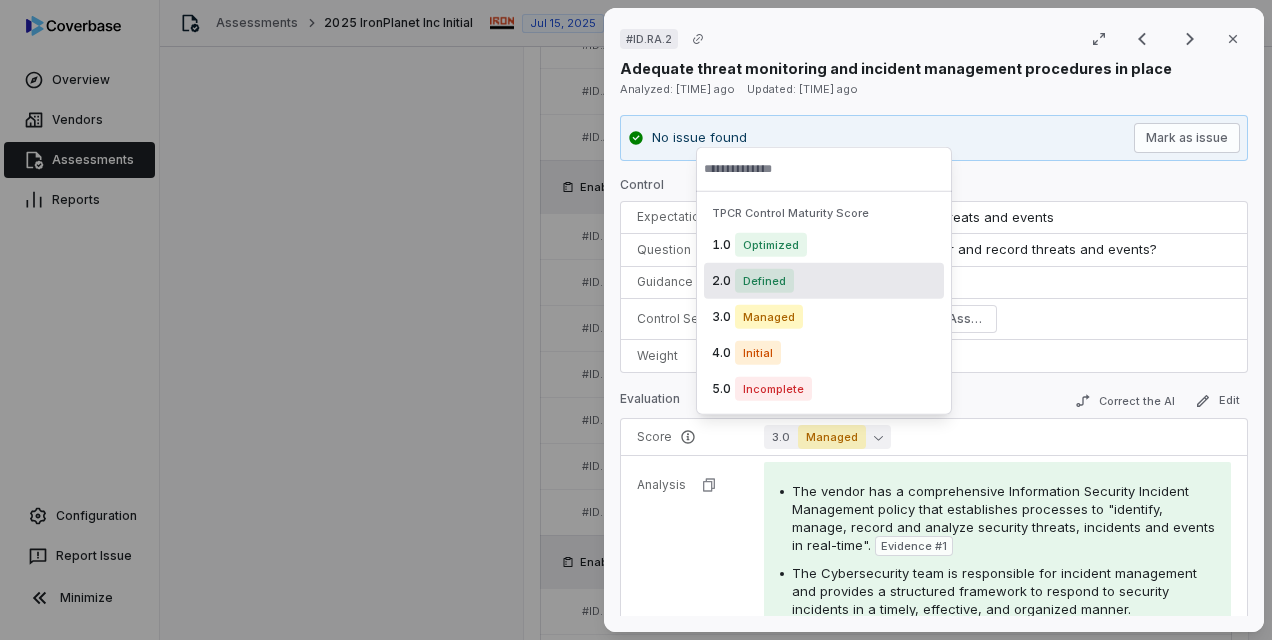 click on "Defined" at bounding box center (764, 281) 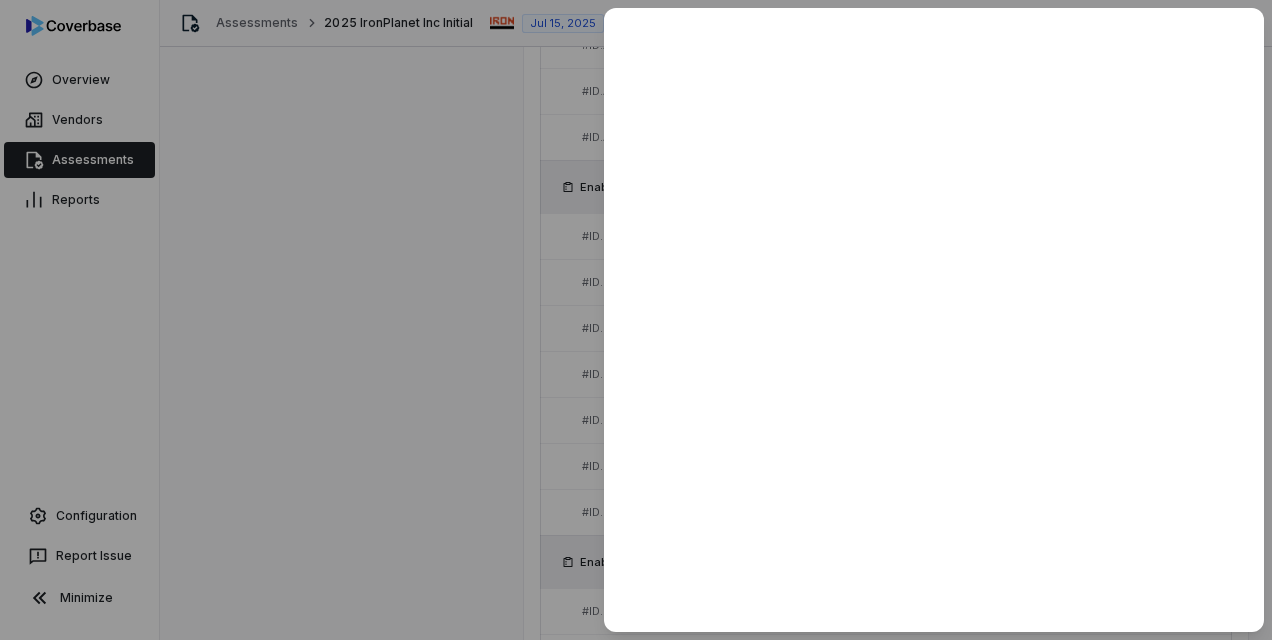 click at bounding box center [636, 320] 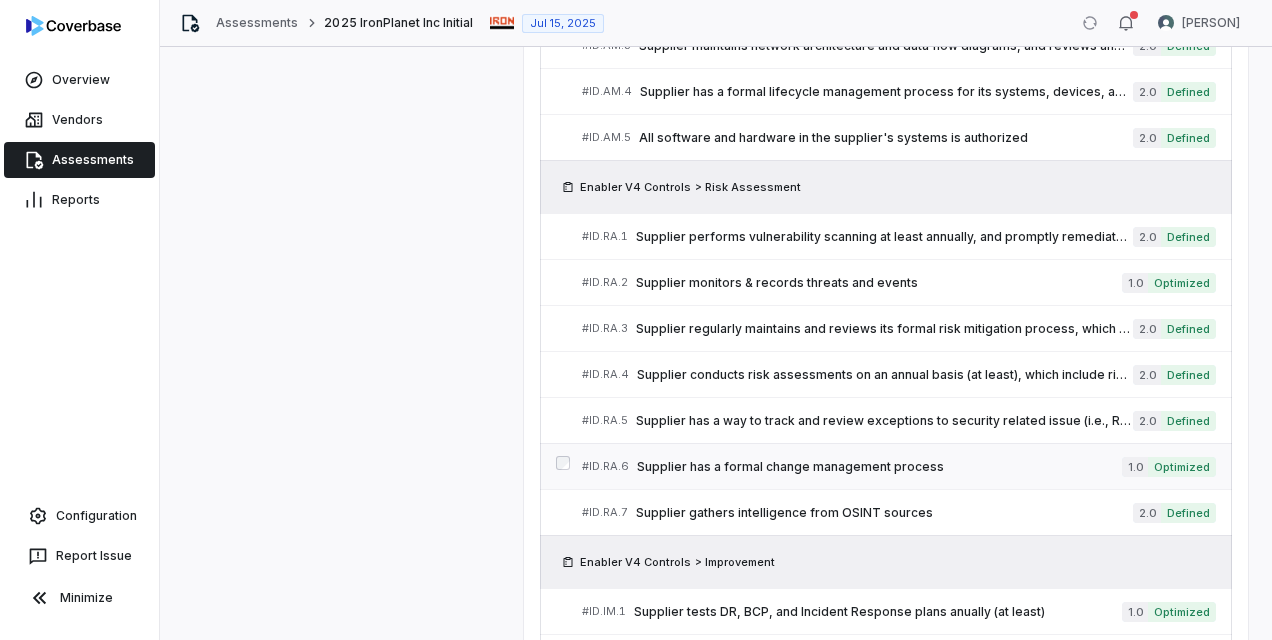 click on "Supplier has a formal change management process" at bounding box center (879, 467) 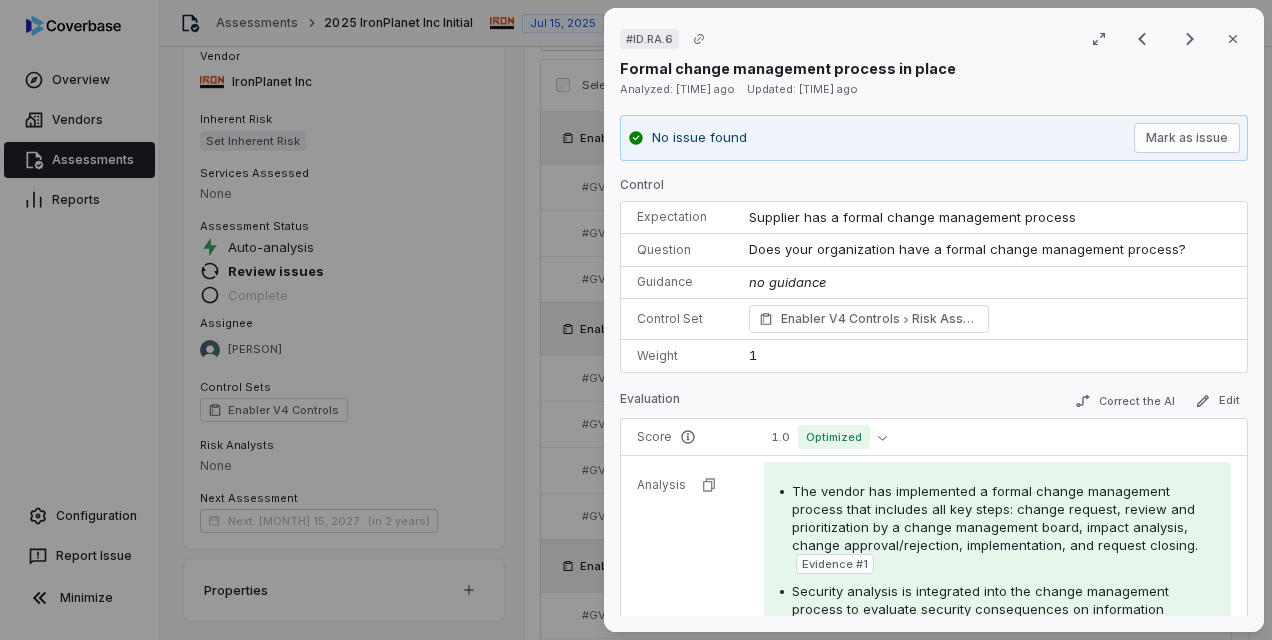 scroll, scrollTop: 1516, scrollLeft: 0, axis: vertical 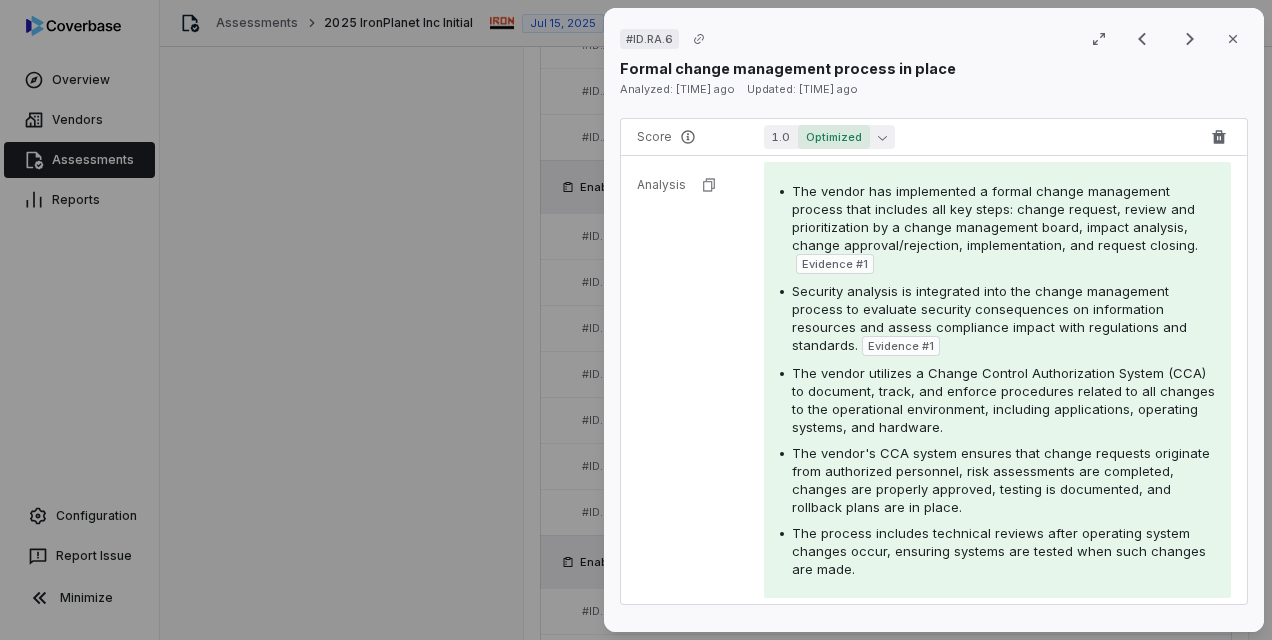 click on "Optimized" at bounding box center (834, 137) 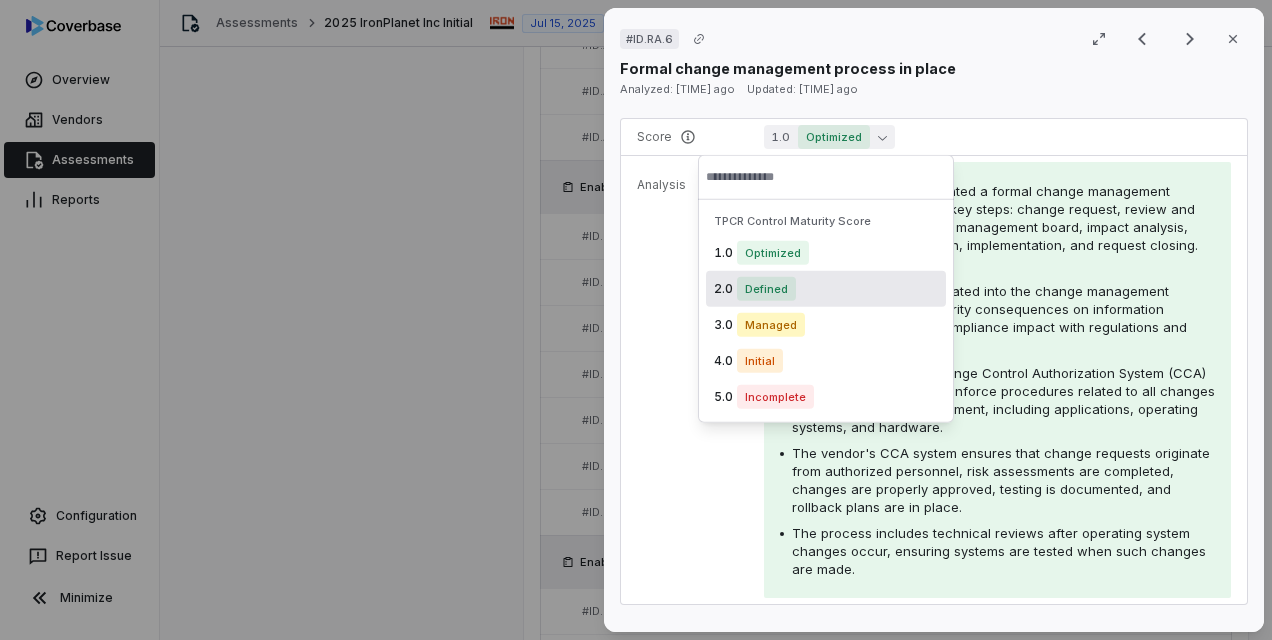 click on "2.0 Defined" at bounding box center (826, 289) 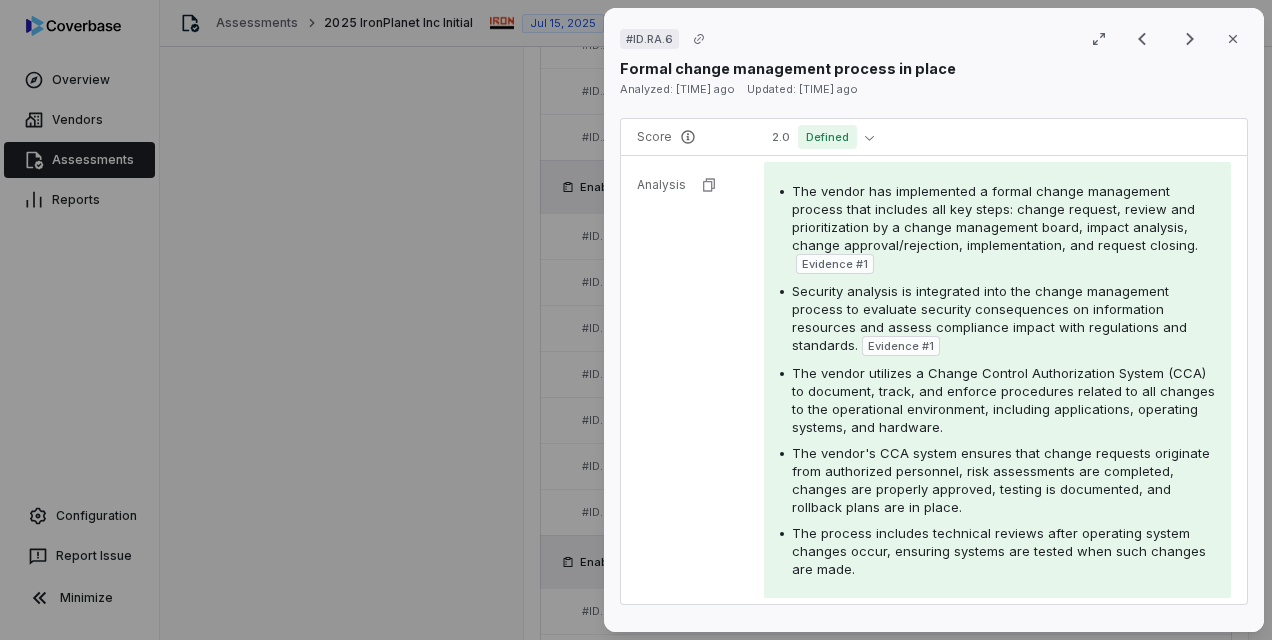 click on "# ID.RA.6 Result 28 of 73 Close Formal change management process in place Analyzed: [NUMBER] days ago Updated: [NUMBER] days ago No issue found Mark as issue Control Expectation Supplier has a formal change management process Question Does your organization have a formal change management process? Guidance no guidance Control Set Enabler V4 Controls Risk Assessment Weight 1 Evaluation Correct the AI Edit Score 2.0 Defined Analysis The vendor has implemented a formal change management process that includes all key steps: change request, review and prioritization by a change management board, impact analysis, change approval/rejection, implementation, and request closing. Evidence # 1 Security analysis is integrated into the change management process to evaluate security consequences on information resources and assess compliance impact with regulations and standards. Evidence # 1 The process includes technical reviews after operating system changes occur, ensuring systems are tested when such changes are made. Evidence" at bounding box center (934, 320) 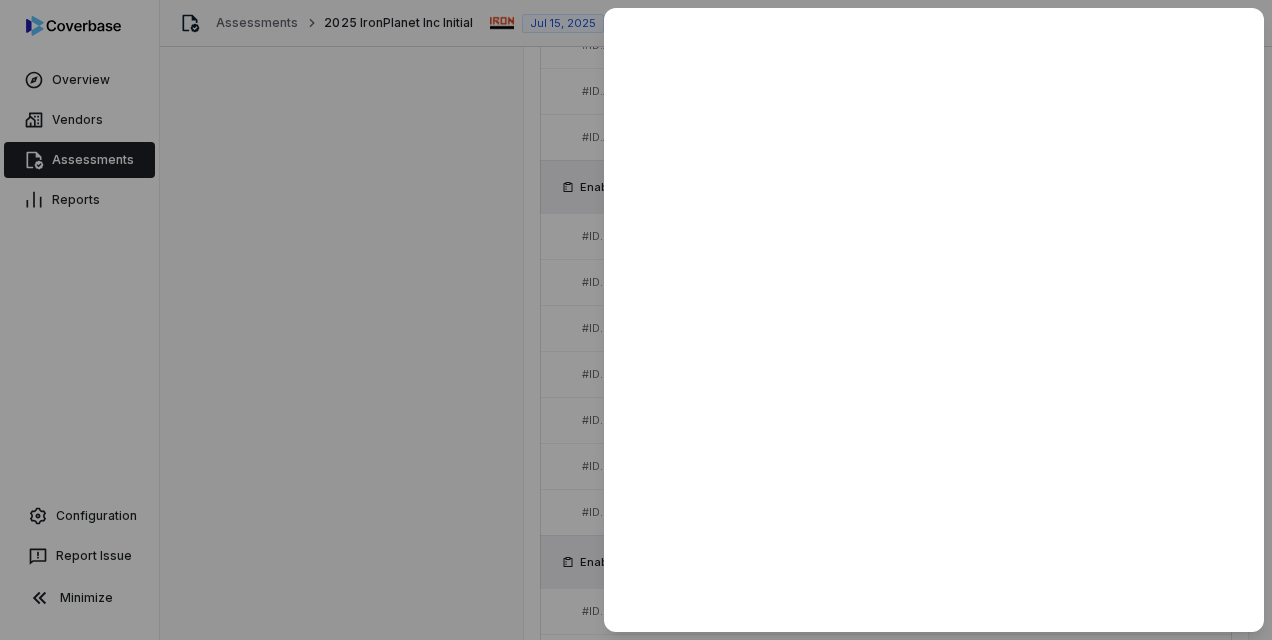 click at bounding box center [636, 320] 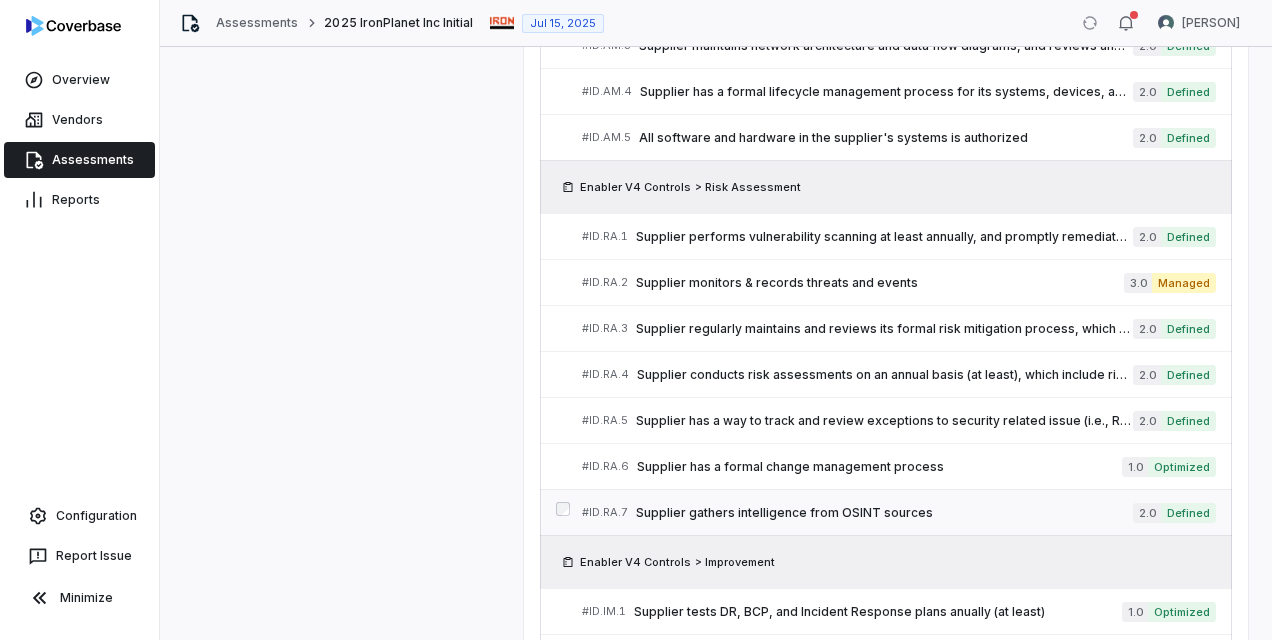 click on "Supplier gathers intelligence from OSINT sources" at bounding box center [884, 513] 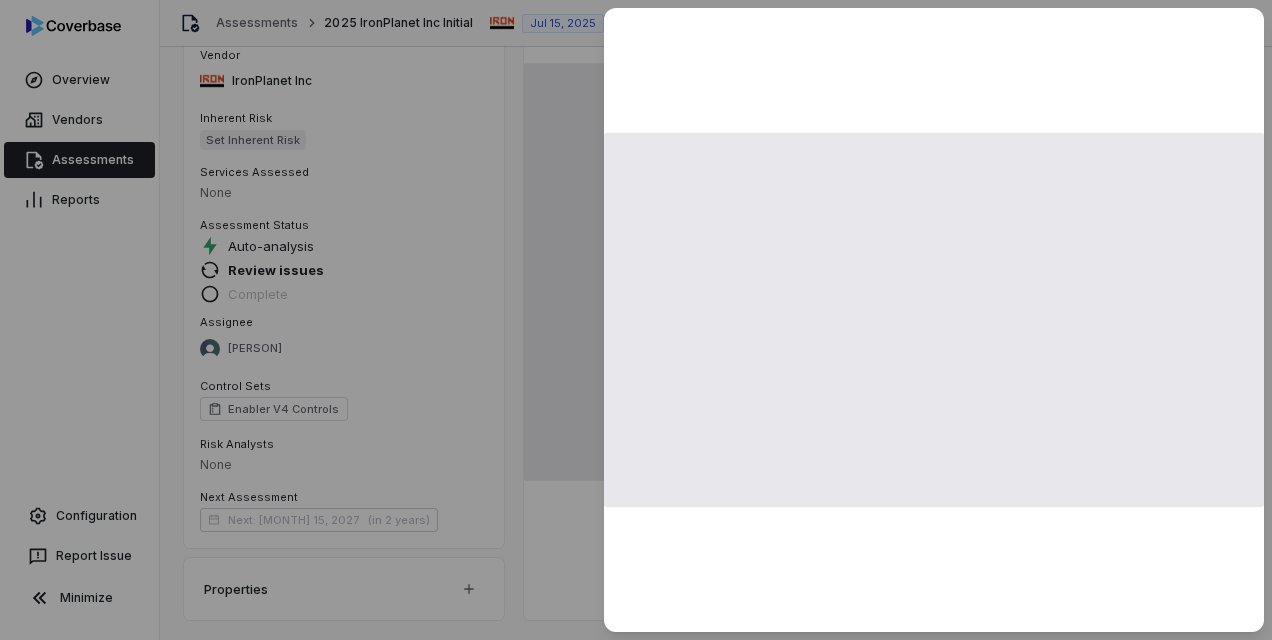 scroll, scrollTop: 1516, scrollLeft: 0, axis: vertical 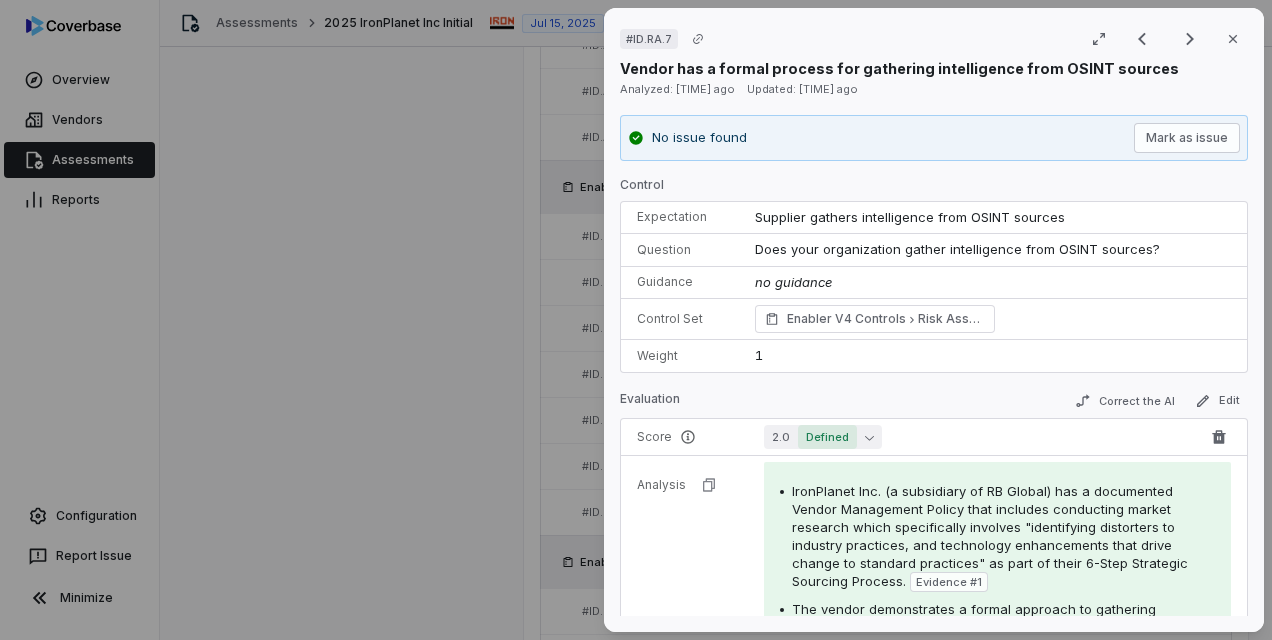 click on "Defined" at bounding box center (827, 437) 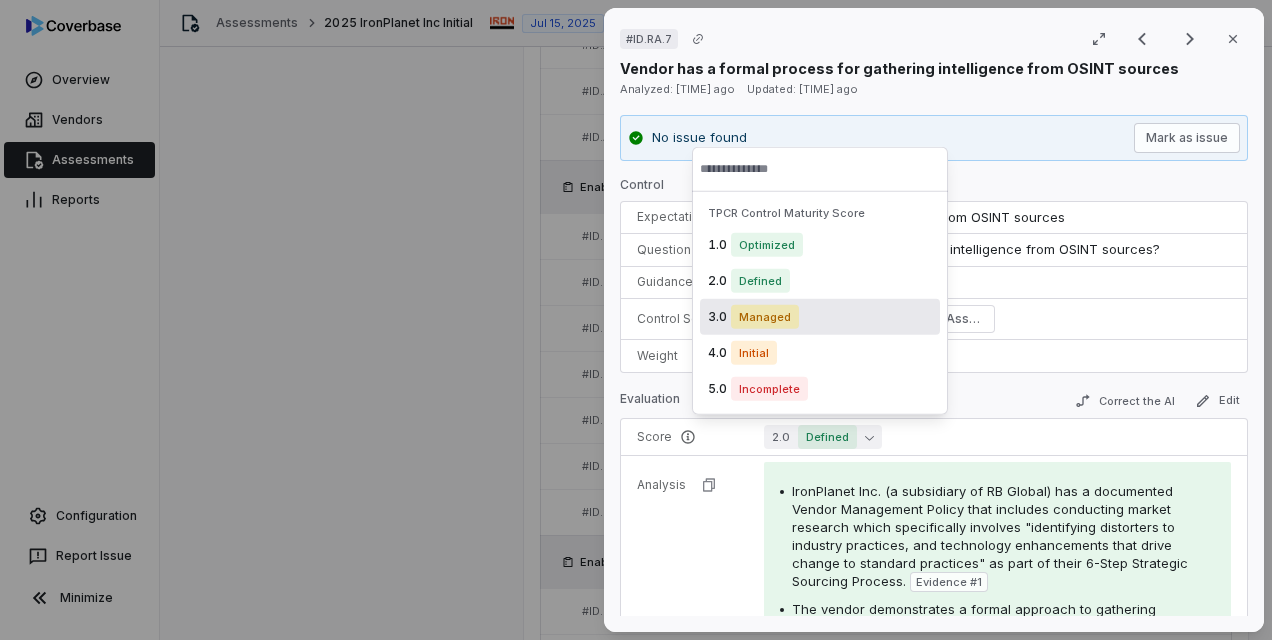 click on "3.0 Managed" at bounding box center [820, 317] 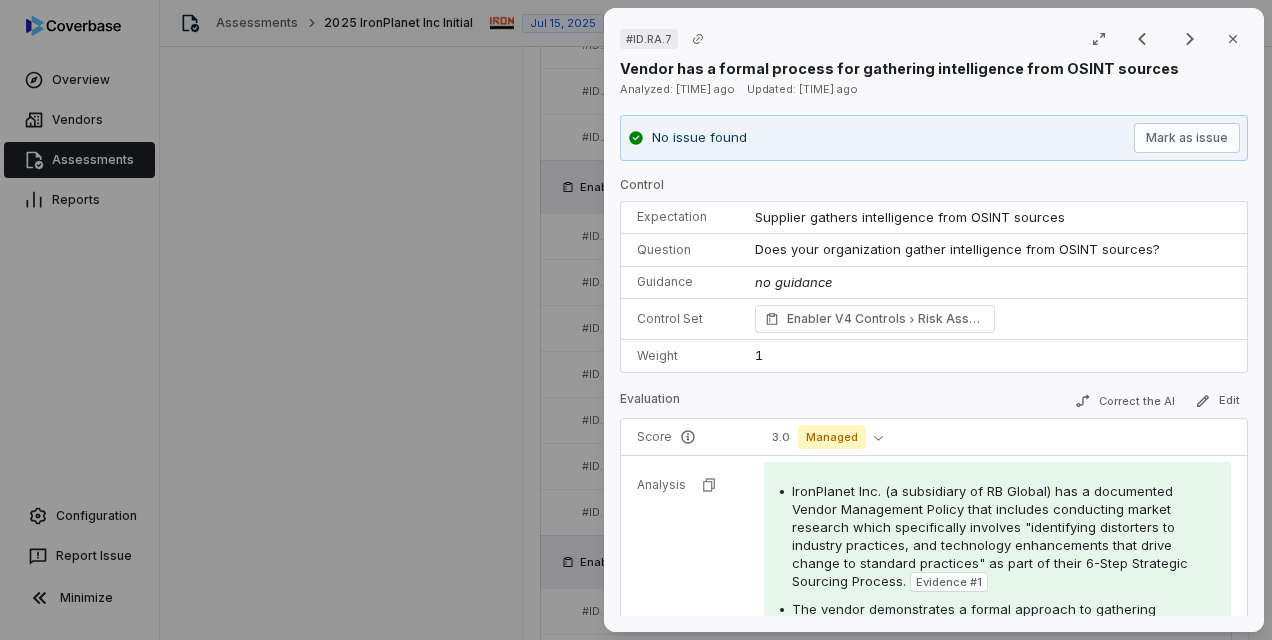 drag, startPoint x: 525, startPoint y: 476, endPoint x: 556, endPoint y: 476, distance: 31 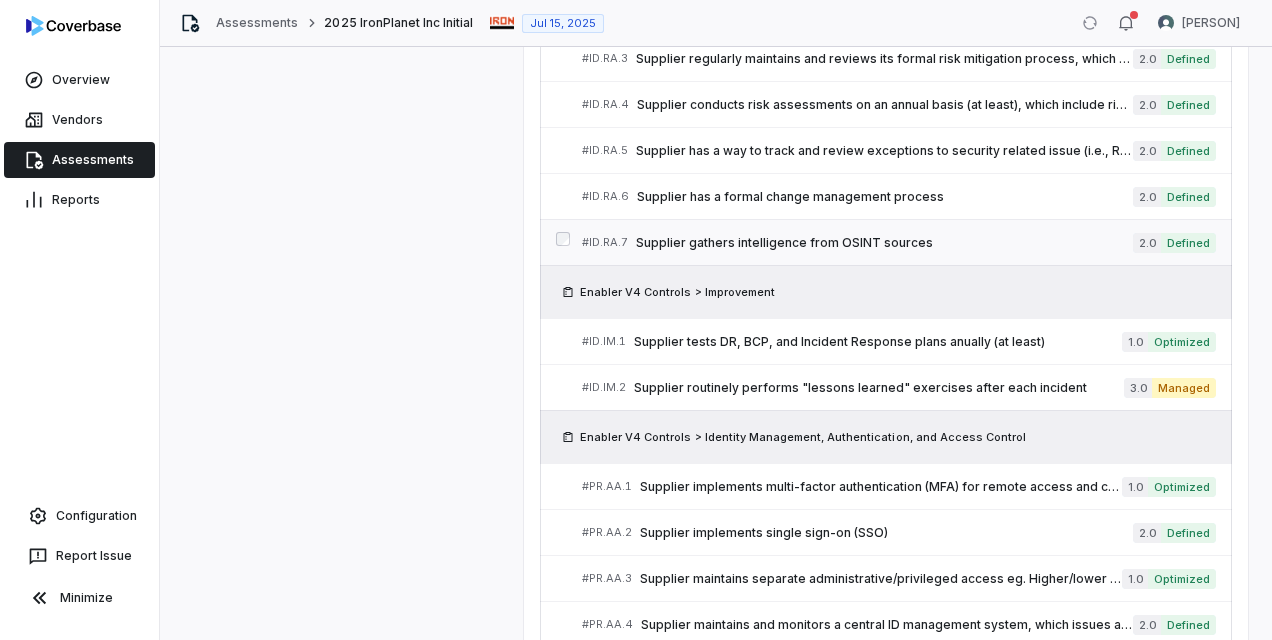 scroll, scrollTop: 1816, scrollLeft: 0, axis: vertical 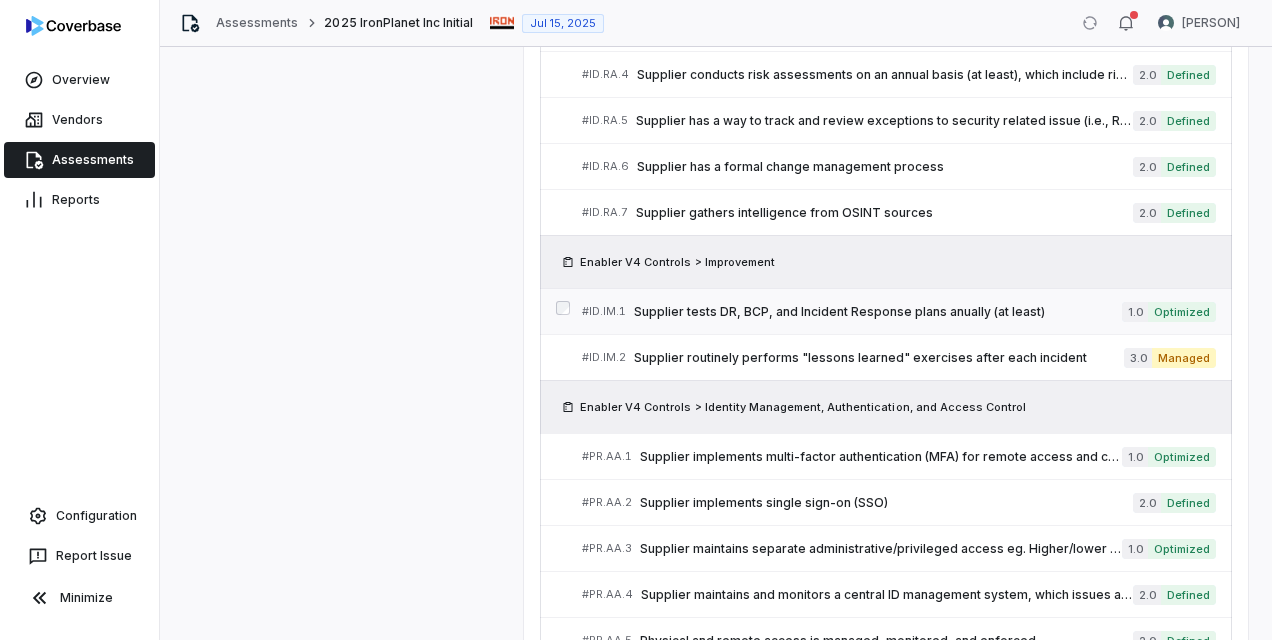 click on "# ID.IM.1 Supplier tests DR, BCP, and Incident Response plans anually (at least) 1.0 Optimized" at bounding box center [899, 311] 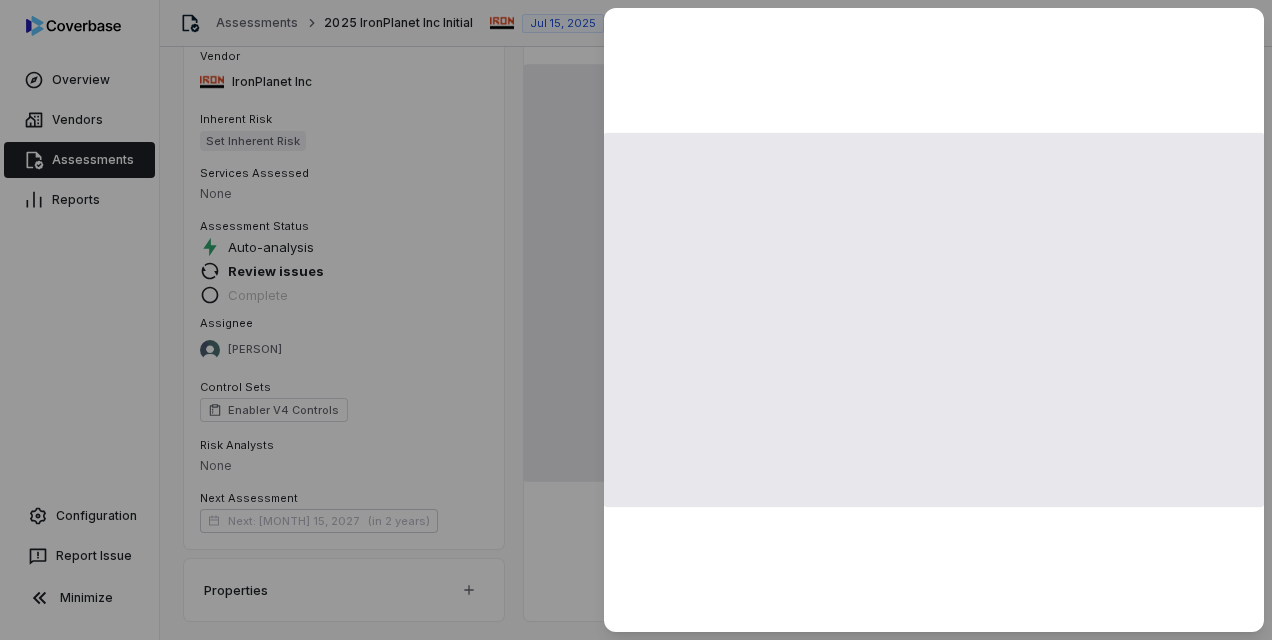 scroll, scrollTop: 1816, scrollLeft: 0, axis: vertical 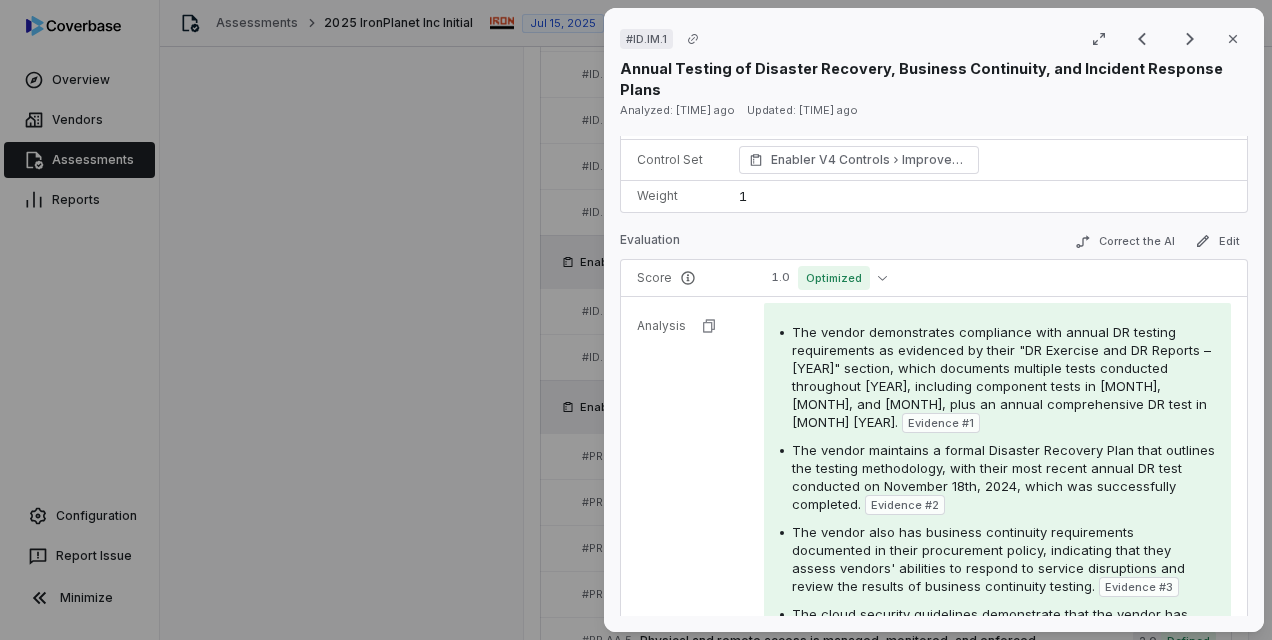 click on "# ID.IM.1 Result 30 of 73 Close Annual Testing of Disaster Recovery, Business Continuity, and Incident Response Plans Analyzed: [DAYS_AGO] days ago Updated: [DAYS_AGO] days ago No issue found Mark as issue Control Expectation Supplier tests DR, BCP, and Incident Response plans anually (at least) Question Does your organization test DR, BCP, and Incident Response plans anually (at least)? Guidance no guidance Control Set Enabler V4 Controls Improvement  Weight 1 Evaluation Correct the AI Edit   Score 1.0 Optimized Analysis The vendor demonstrates compliance with annual DR testing requirements as evidenced by their "DR Exercise and DR Reports – 2024" section, which documents multiple tests conducted throughout 2024, including component tests in May, October, and December, plus an annual comprehensive DR test in November 2024. Evidence # 1 Evidence # 2 Evidence # 3 Evidence # 4 Evidence Evidence # 1 RBA Disaster Recovery Plan and Policy_Clean.pdf page  10 Text Preview Evidence # 2 page  1 Text Preview Evidence # 3 page  5 Text" at bounding box center [636, 320] 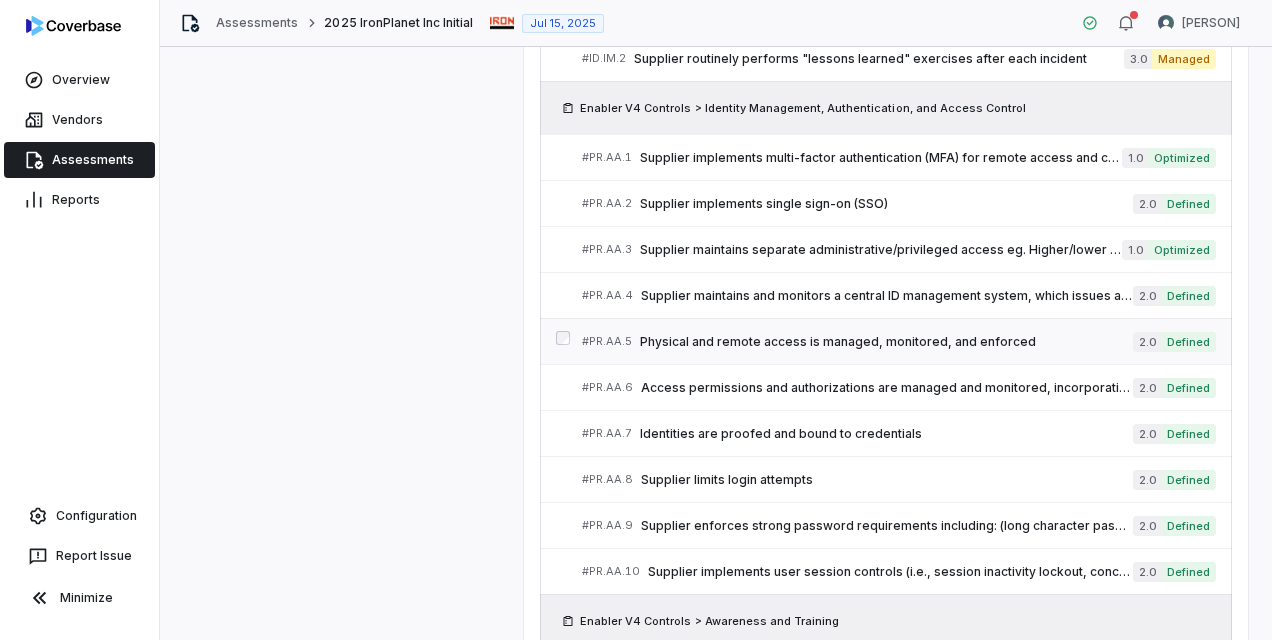 scroll, scrollTop: 2116, scrollLeft: 0, axis: vertical 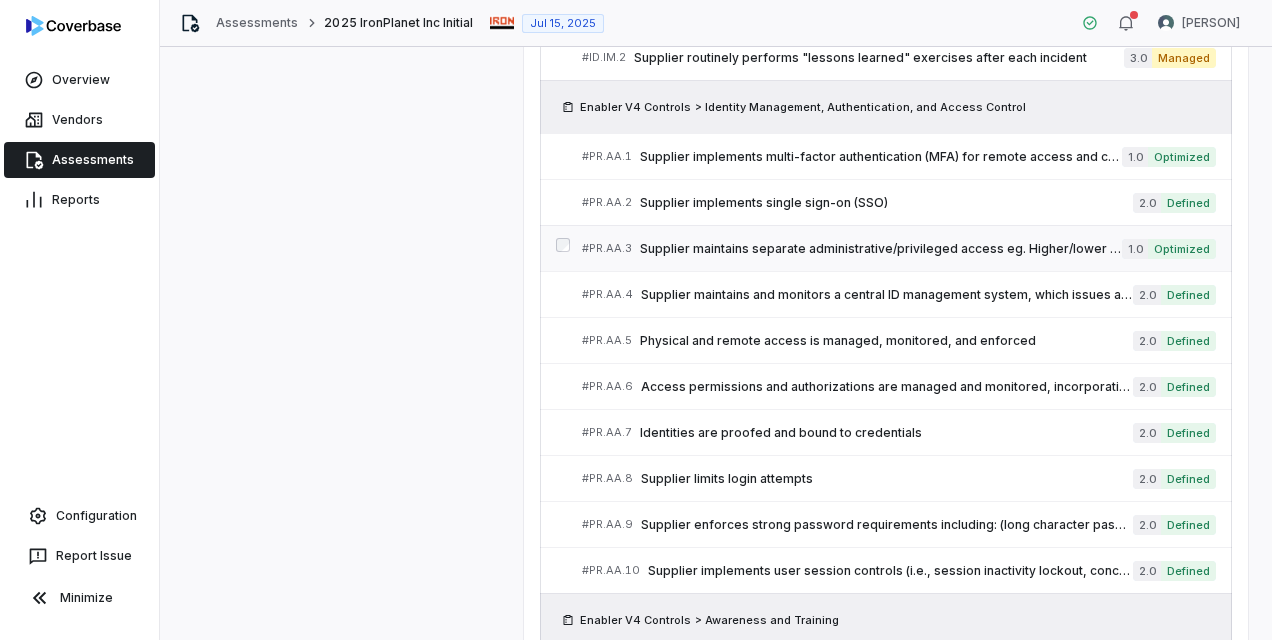 click on "Supplier maintains separate administrative/privileged access
eg. Higher/lower environments, admin access, root access, provision accounts based on least-privilege, etc" at bounding box center (881, 249) 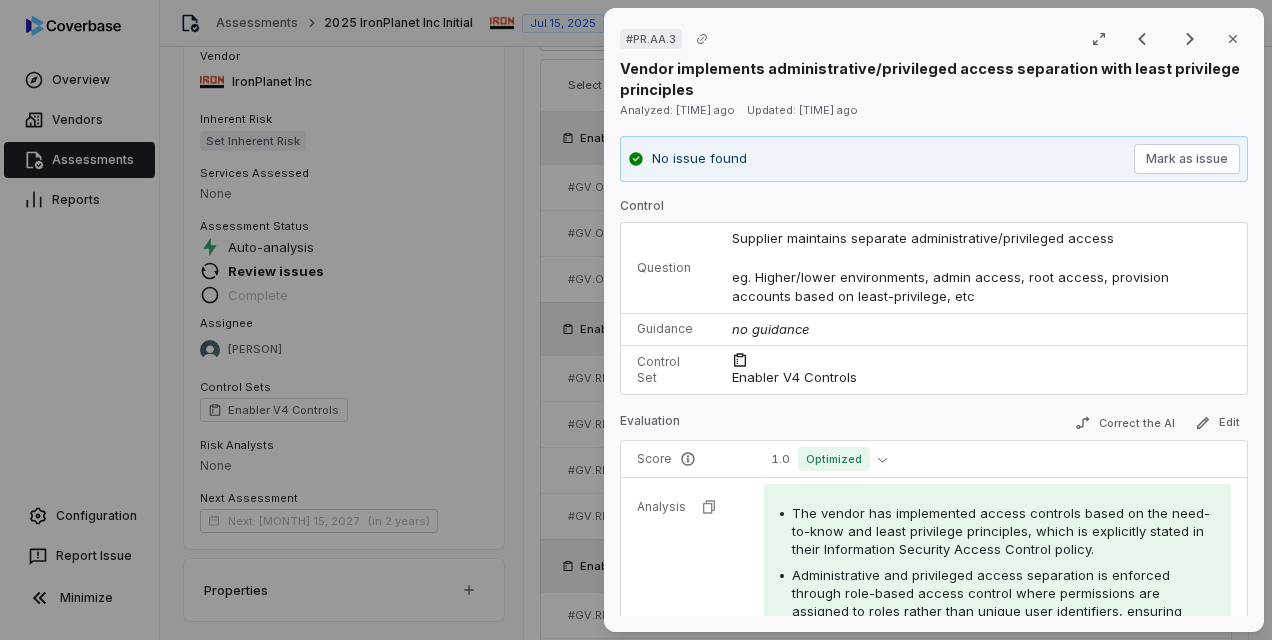 scroll, scrollTop: 2116, scrollLeft: 0, axis: vertical 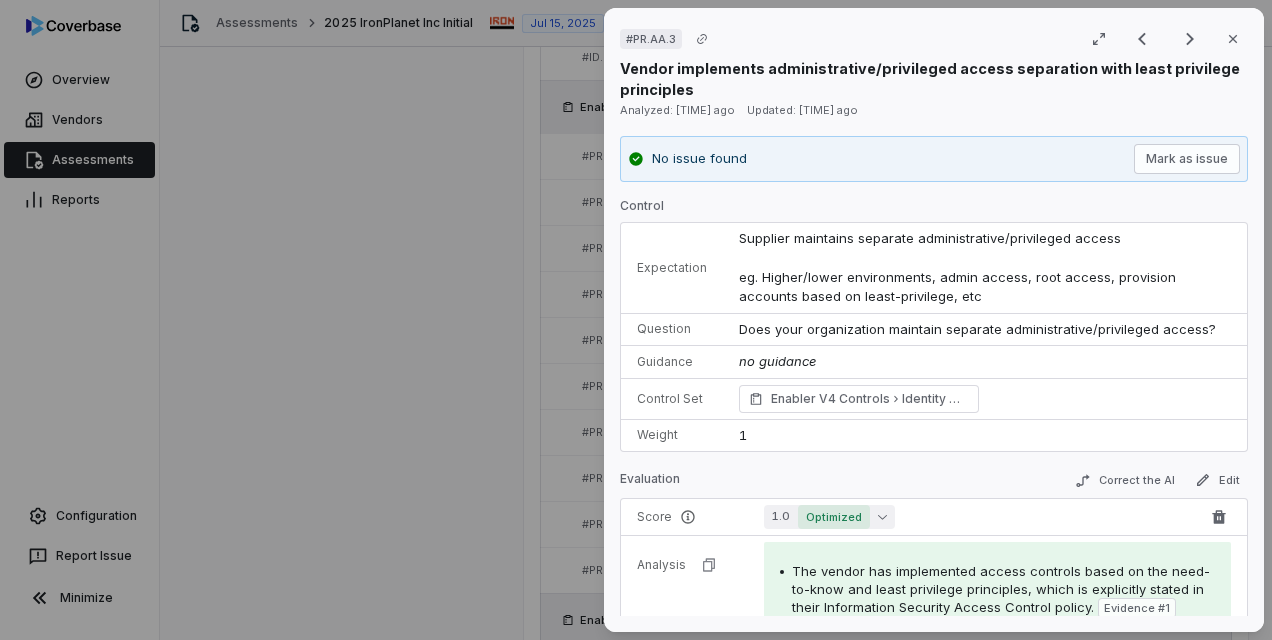 click on "Optimized" at bounding box center [834, 517] 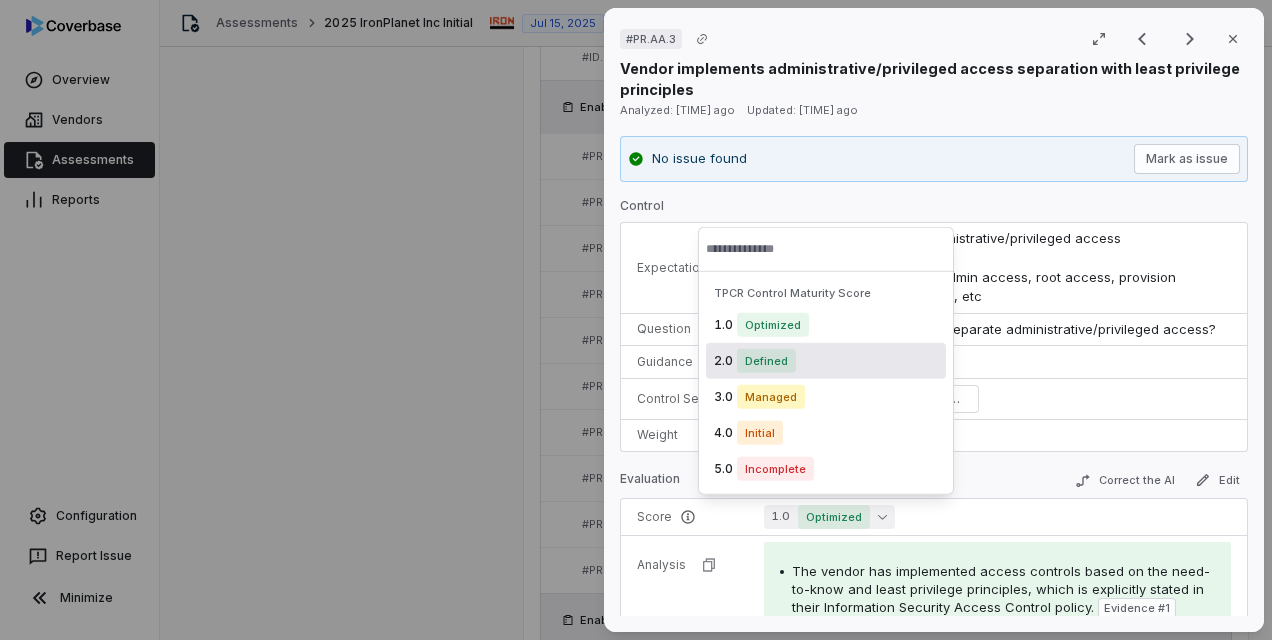 click on "Defined" at bounding box center [766, 361] 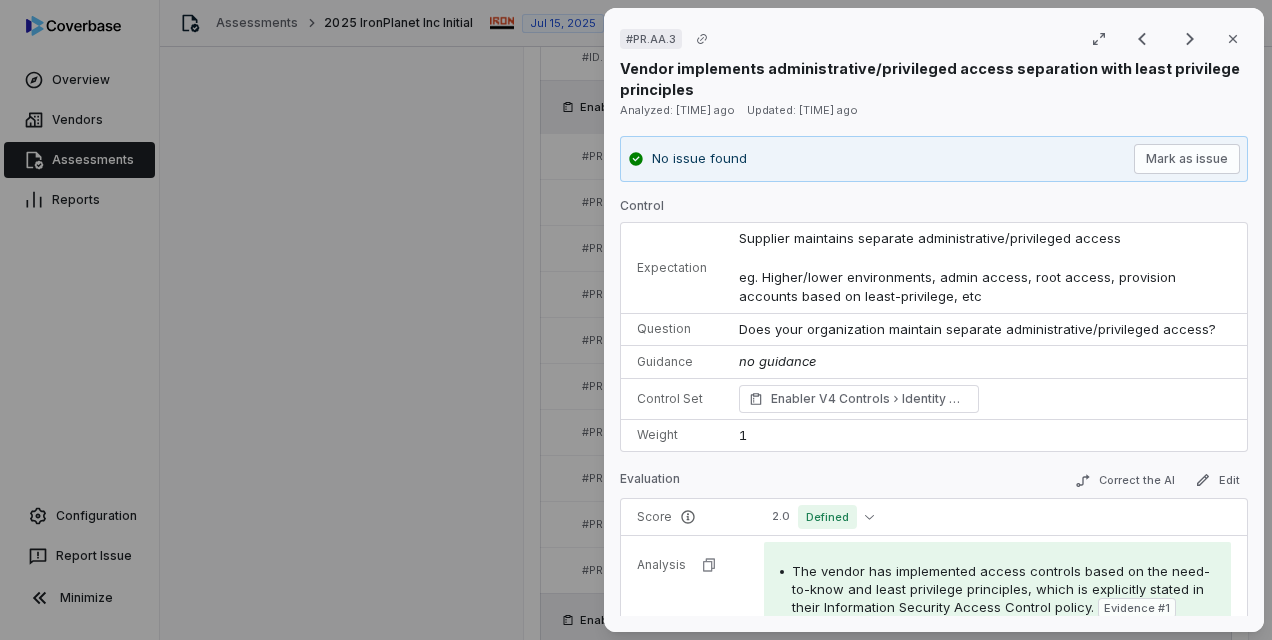click on "# PR.AA.3 Result 34 of 73 Close Vendor implements administrative/privileged access separation with least privilege principles Analyzed: [NUMBER] days ago Updated: [NUMBER] days ago No issue found Mark as issue Control Expectation Supplier maintains separate administrative/privileged access
eg. Higher/lower environments, admin access, root access, provision accounts based on least-privilege, etc Question Does your organization maintain separate administrative/privileged access? Guidance no guidance Control Set Enabler V4 Controls Identity Management, Authentication, and Access Control Weight 1 Evaluation Correct the AI Edit Score 2.0 Defined Analysis The vendor has implemented access controls based on the need-to-know and least privilege principles, which is explicitly stated in their Information Security Access Control policy. Evidence # 1 Evidence # 2 Evidence # 3 Evidence # 4 Evidence # 5 Evidence Evidence # 1 RB Global Information Security Access Control_Redacted.pdf page 5 Text Preview Evidence # 2 page 5 Text 3" at bounding box center [636, 320] 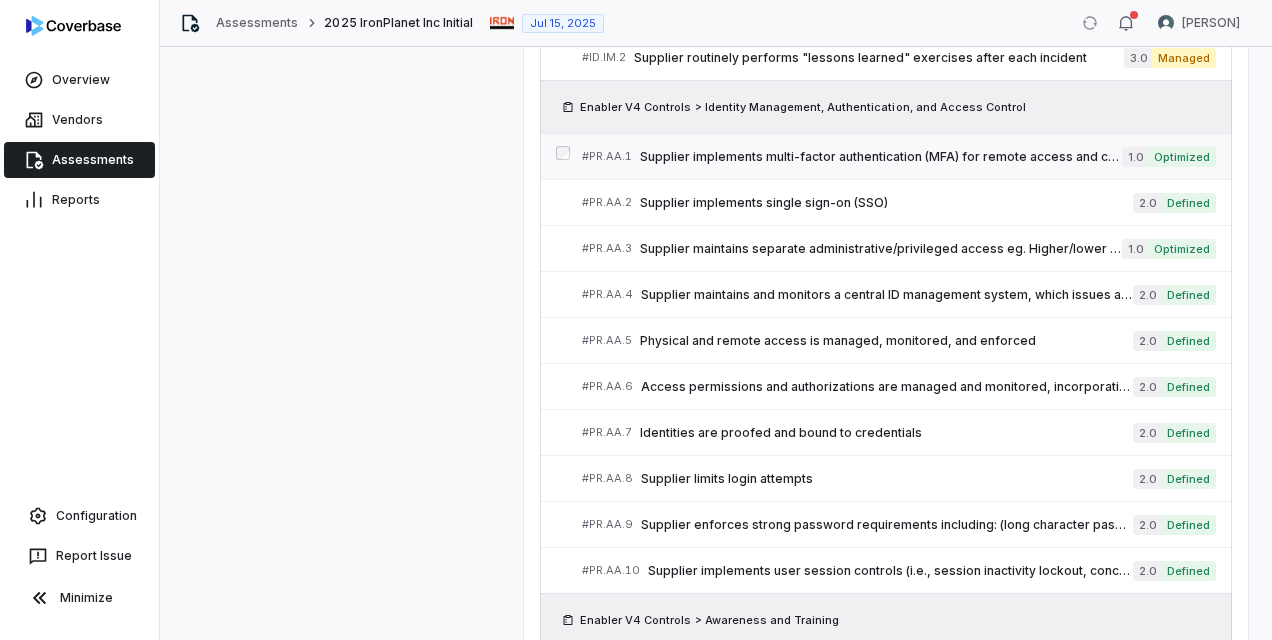 click on "Supplier implements multi-factor authentication (MFA) for remote access and connection to network devices" at bounding box center (881, 157) 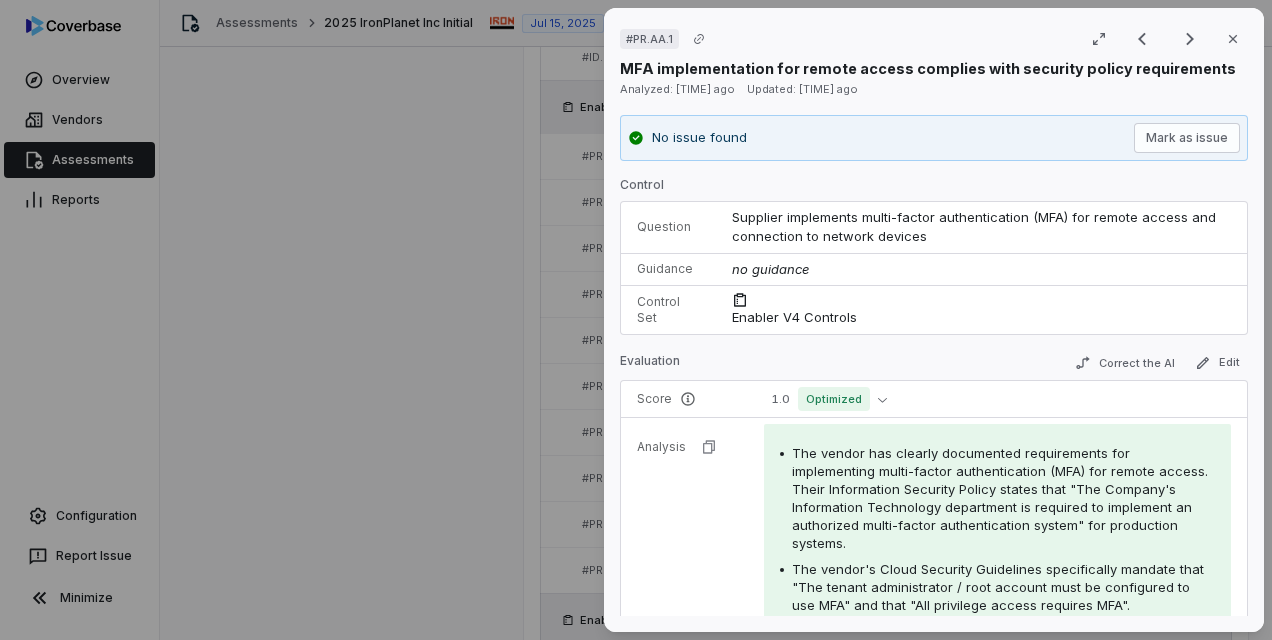 scroll, scrollTop: 2116, scrollLeft: 0, axis: vertical 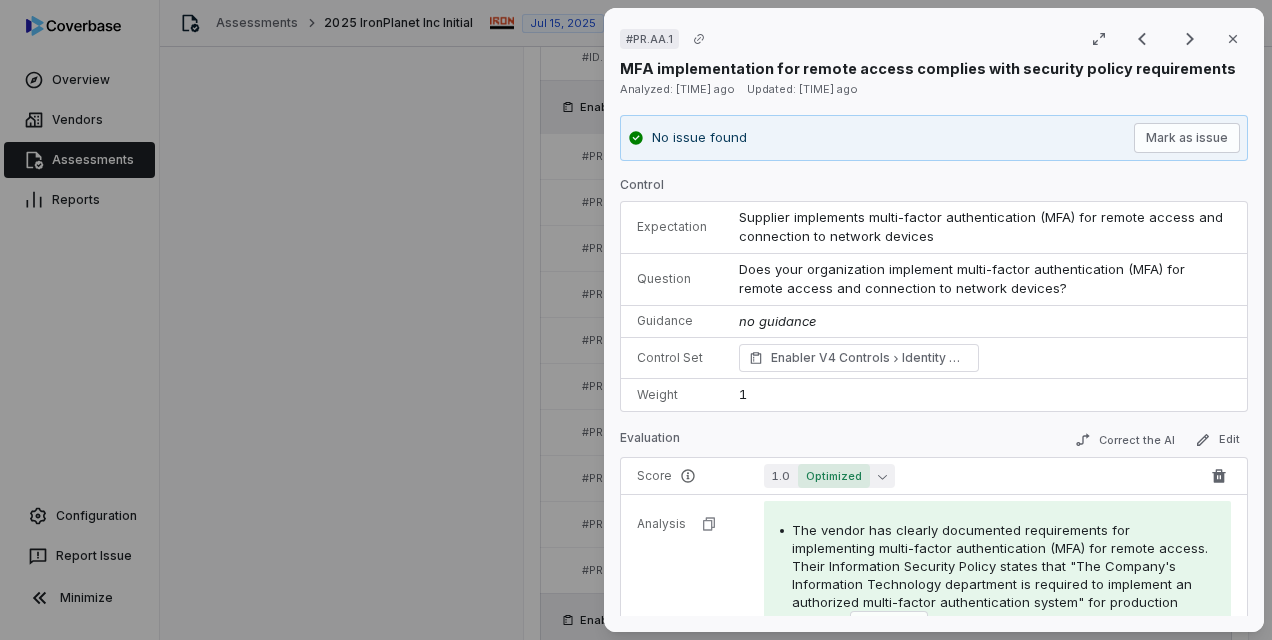 click on "Optimized" at bounding box center (834, 476) 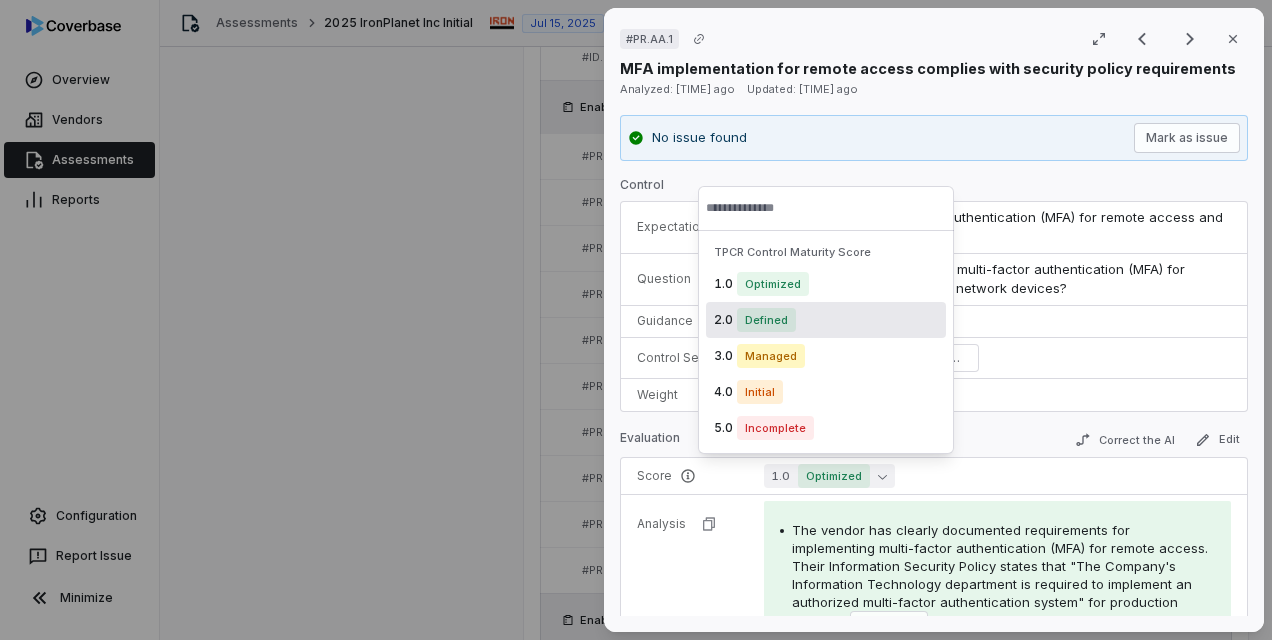 click on "2.0 Defined" at bounding box center (826, 320) 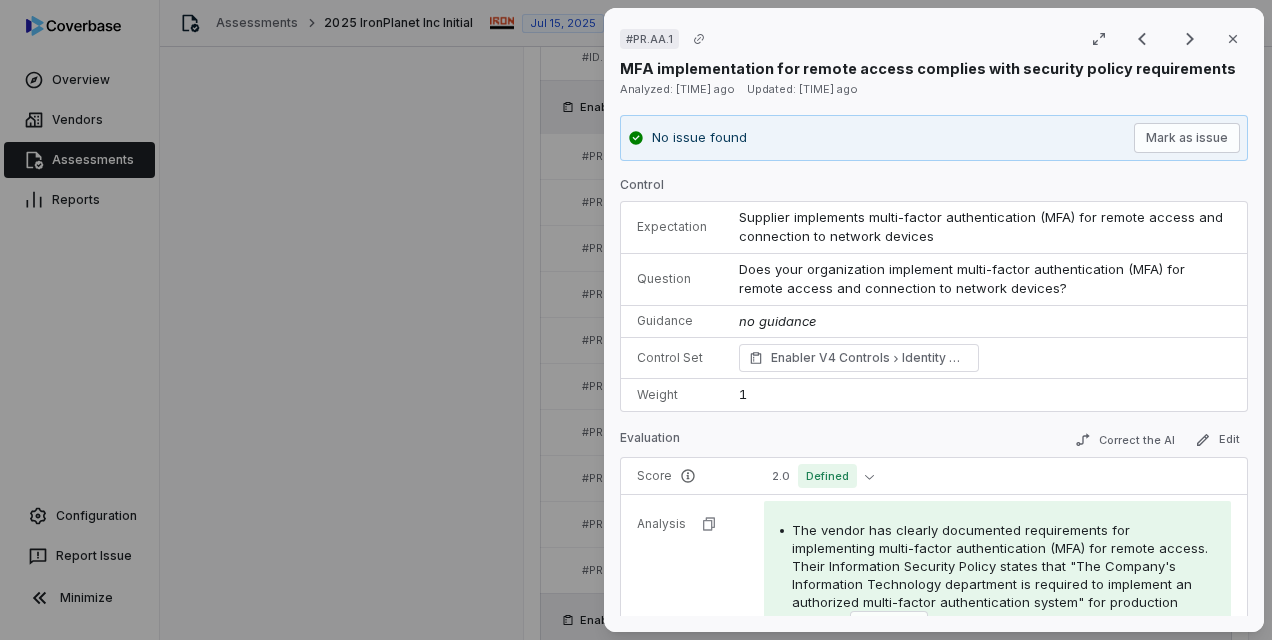 click on "# PR.AA.1 Result 32 of 73 Close MFA implementation for remote access complies with security policy requirements Analyzed: [DATE] ago Updated: [DATE] ago No issue found Mark as issue Control Expectation Supplier implements multi-factor authentication (MFA) for remote access and connection to network devices Question Does your organization implement multi-factor authentication (MFA) for remote access and connection to network devices? Guidance no guidance Control Set Enabler V4 Controls Identity Management, Authentication, and Access Control  Weight 1 Evaluation Correct the AI Edit   Score 2.0 Defined Analysis The vendor has clearly documented requirements for implementing multi-factor authentication (MFA) for remote access. Their Information Security Policy states that "The Company's Information Technology department is required to implement an authorized multi-factor authentication system" for production systems. Evidence # 1 Evidence # 2 Evidence # 3 Evidence # 4 Evidence # 5 Evidence Evidence # 1 page  10" at bounding box center (636, 320) 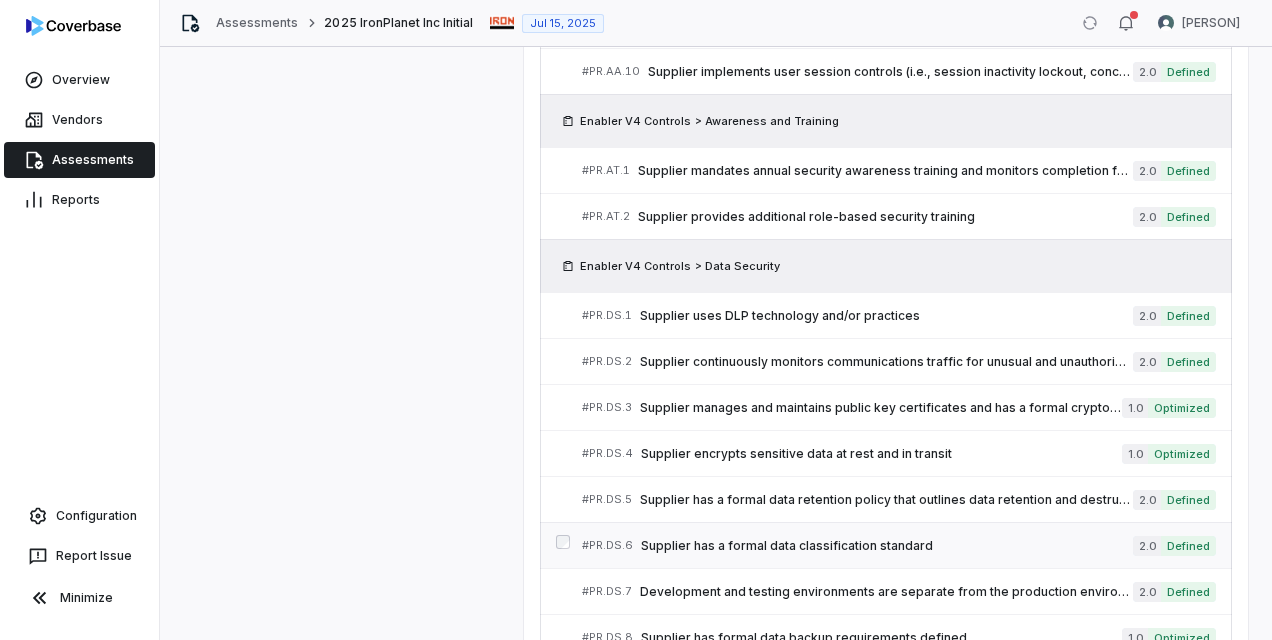 scroll, scrollTop: 2616, scrollLeft: 0, axis: vertical 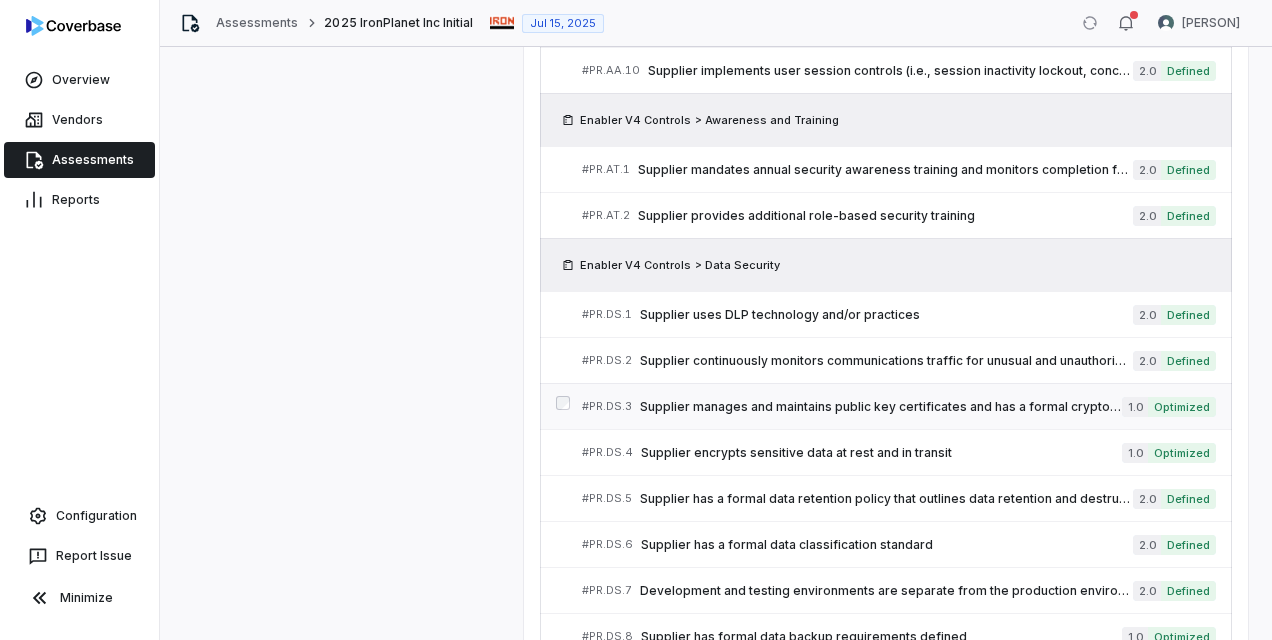 click on "Supplier manages and maintains public key certificates and has a formal cryptographic key management policy" at bounding box center [881, 407] 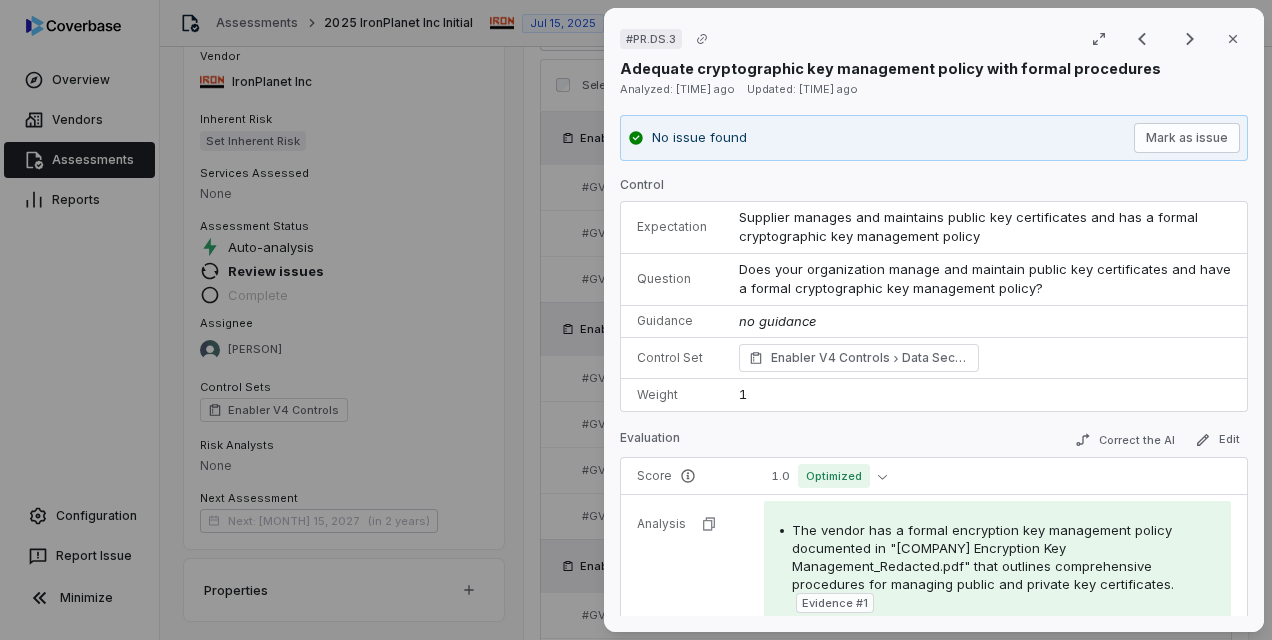 scroll, scrollTop: 2616, scrollLeft: 0, axis: vertical 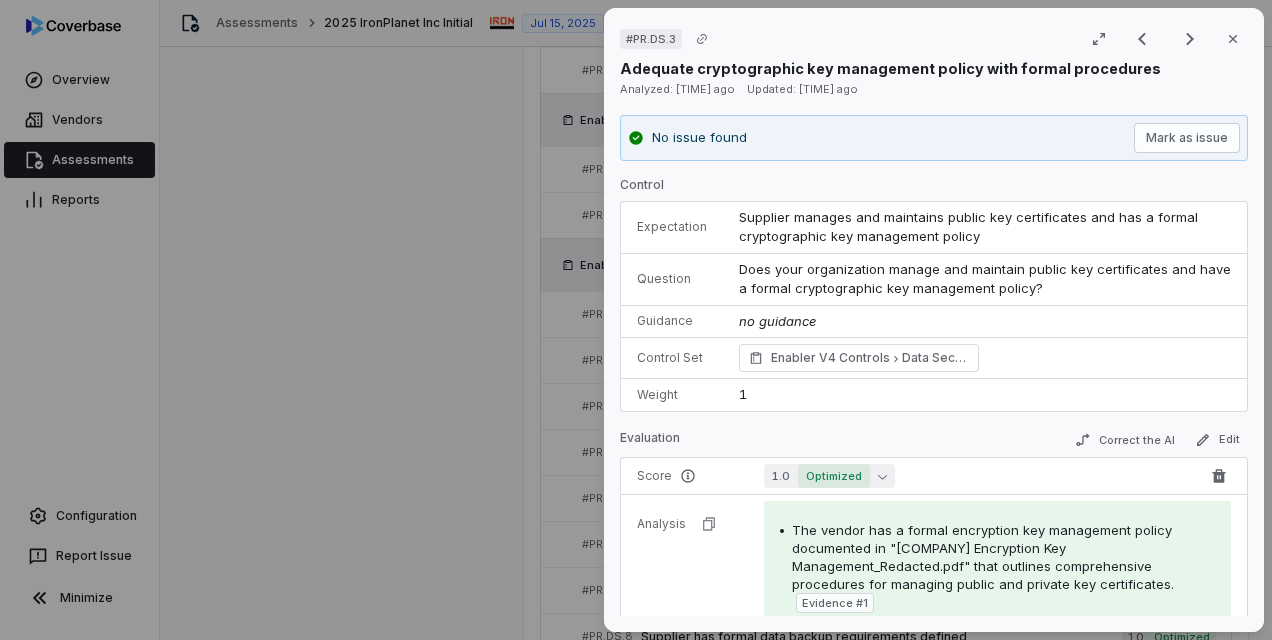 click on "Optimized" at bounding box center [834, 476] 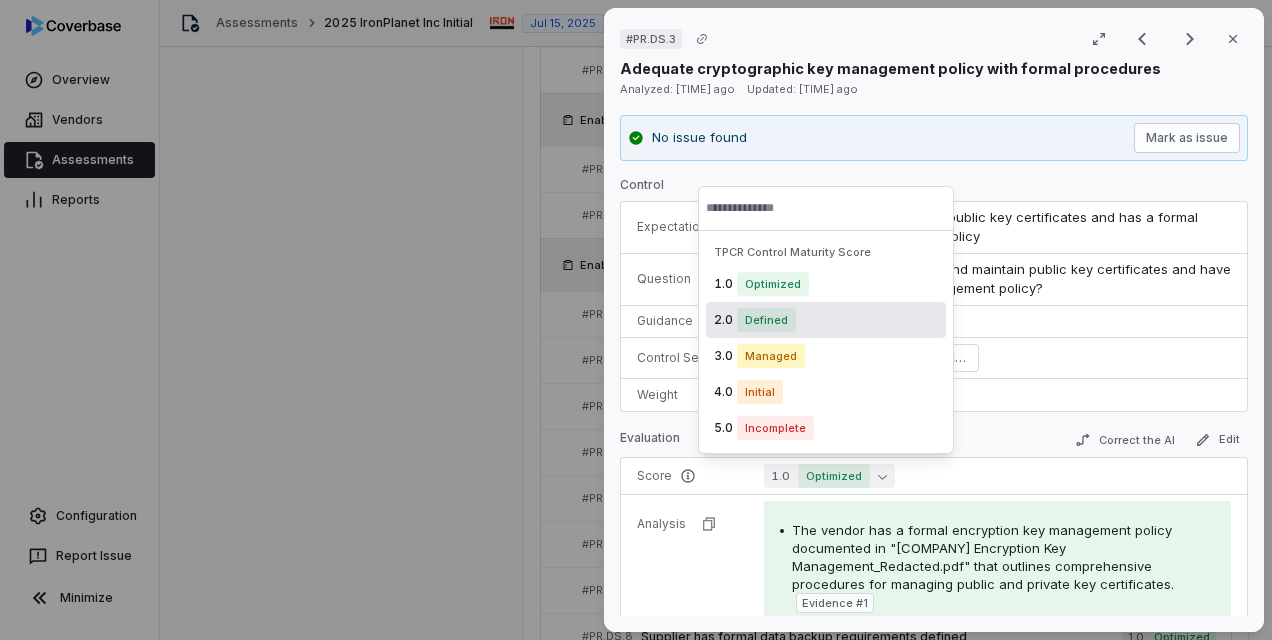click on "Defined" at bounding box center [766, 320] 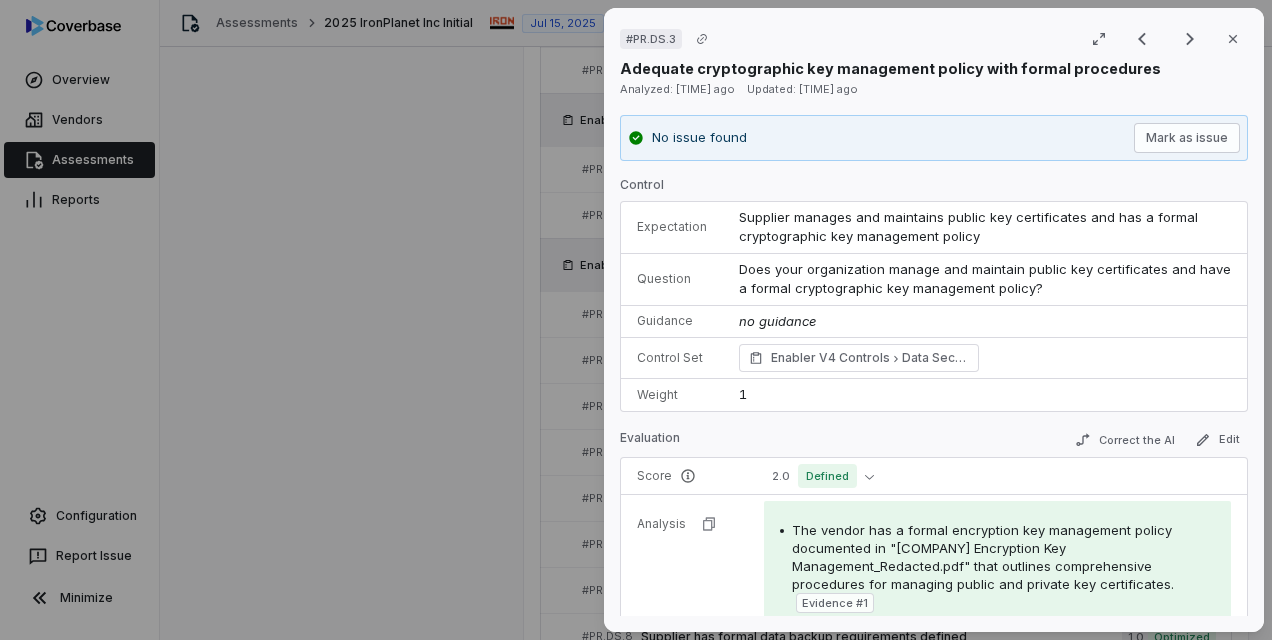 click on "# PR.DS.3 Result 46 of 73 Close Adequate cryptographic key management policy with formal procedures Analyzed: [DATE] ago Updated: [DATE] ago No issue found Mark as issue Control Expectation Supplier manages and maintains public key certificates and has a formal cryptographic key management policy Question Does your organization manage and maintain public key certificates and have a formal cryptographic key management policy? Guidance no guidance Control Set Enabler V4 Controls Data Security  Weight 1 Evaluation Correct the AI Edit   Score 2.0 Defined Analysis The vendor has a formal encryption key management policy documented in "RB Global Encryption Key Management_Redacted.pdf" that outlines comprehensive procedures for managing public and private key certificates. Evidence # 1 The policy requires encryption keys to be rotated at least annually, specifies that keys must be unique between environments, and mandates that private keys must be kept confidential. Evidence # 2 Evidence # 3 Evidence # 4 Evidence #" at bounding box center [636, 320] 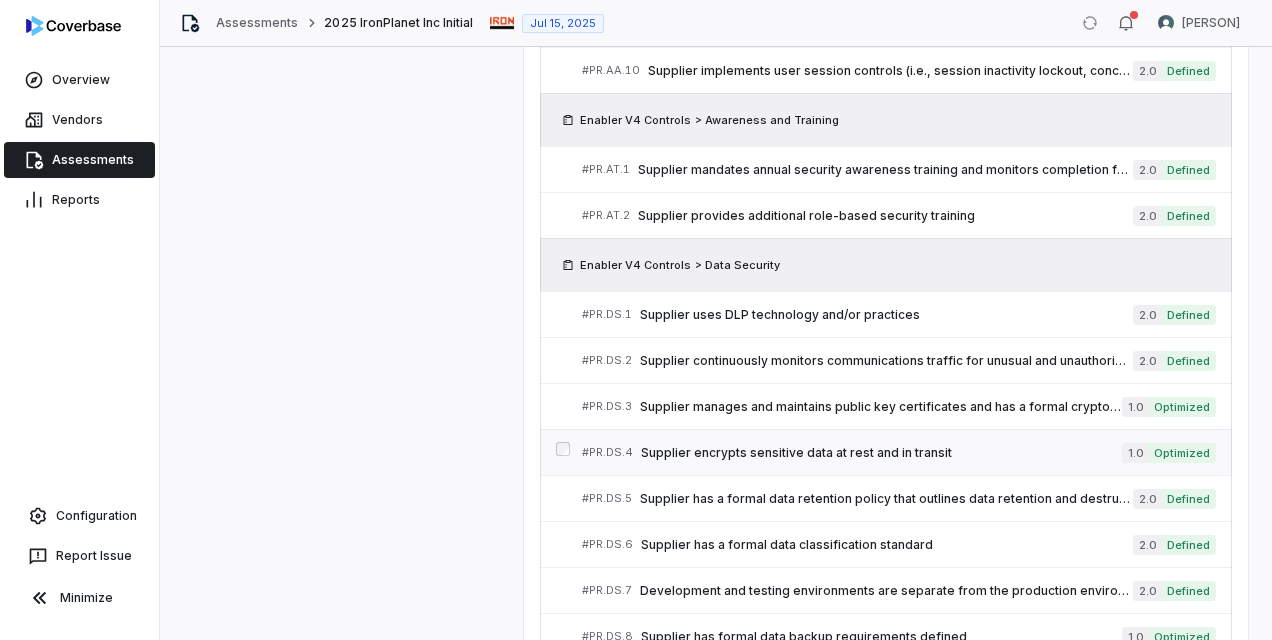 click on "Supplier encrypts sensitive data at rest and in transit" at bounding box center [881, 453] 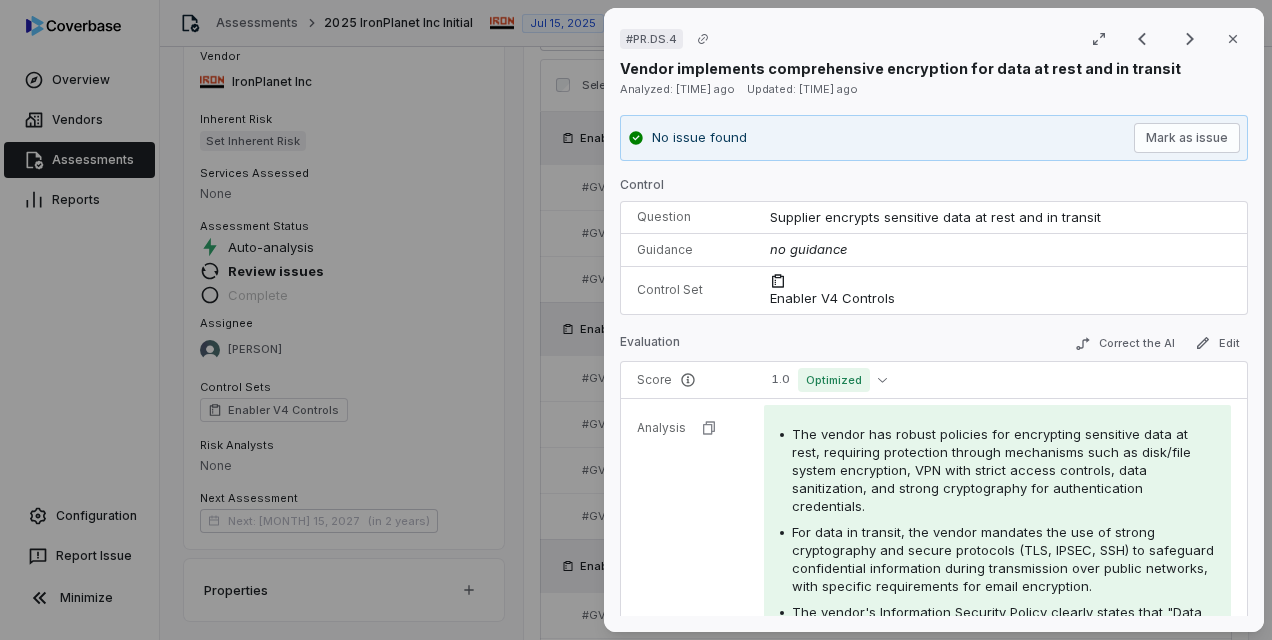 scroll, scrollTop: 2616, scrollLeft: 0, axis: vertical 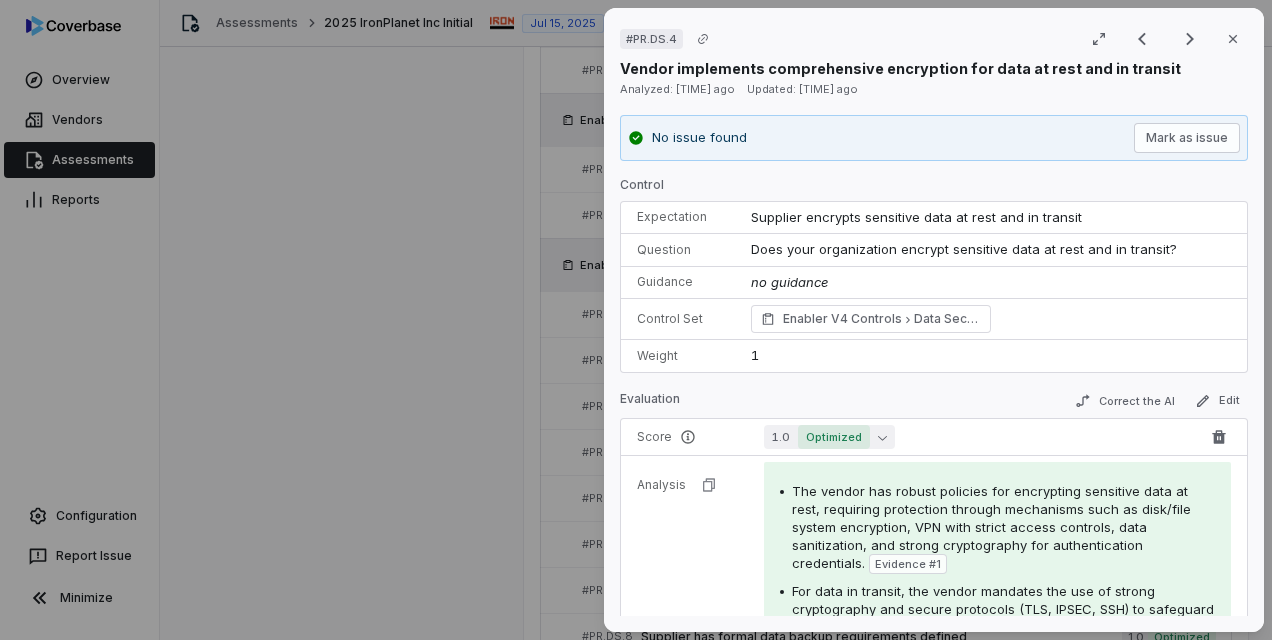 click on "1.0 Optimized" at bounding box center [829, 437] 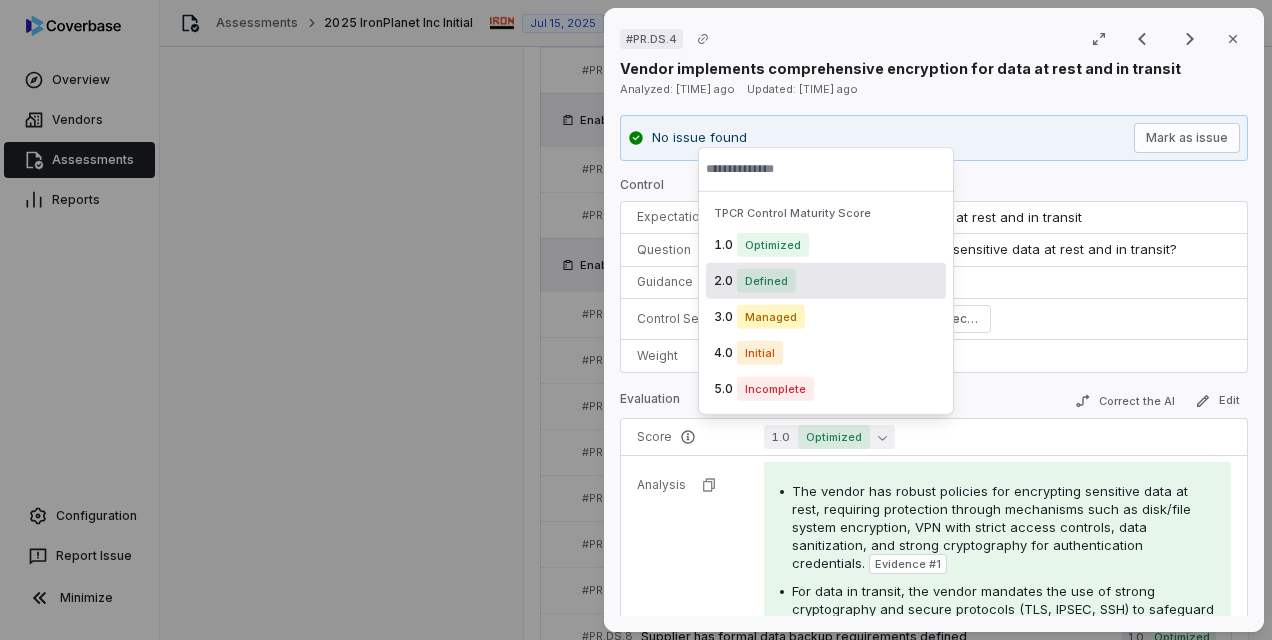 click on "Defined" at bounding box center (766, 281) 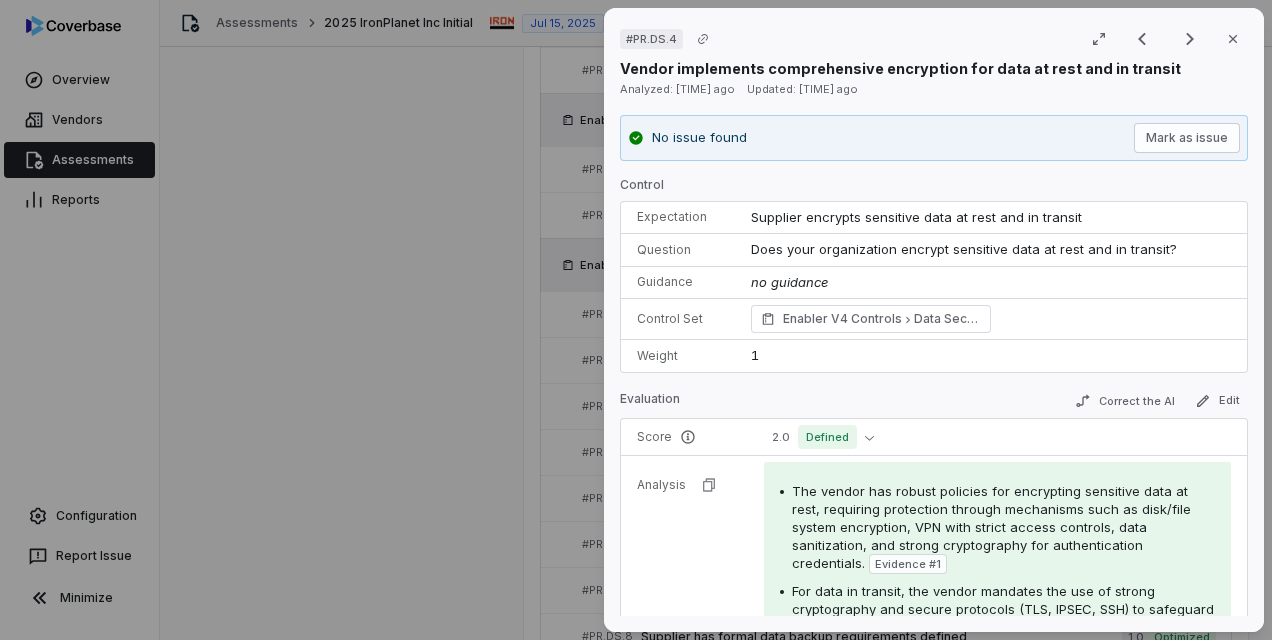 click on "# PR.DS.4 Result 47 of 73 Close Vendor implements comprehensive encryption for data at rest and in transit Analyzed: [TIME] ago Updated: [TIME] ago No issue found Mark as issue Control Expectation Supplier encrypts sensitive data at rest and in transit Question Does your organization encrypt sensitive data at rest and in transit? Guidance no guidance Control Set Enabler V4 Controls Data Security  Weight 1 Evaluation Correct the AI Edit   Score 2.0 Defined Analysis The vendor has robust policies for encrypting sensitive data at rest, requiring protection through mechanisms such as disk/file system encryption, VPN with strict access controls, data sanitization, and strong cryptography for authentication credentials. Evidence # 1 For data in transit, the vendor mandates the use of strong cryptography and secure protocols (TLS, IPSEC, SSH) to safeguard confidential information during transmission over public networks, with specific requirements for email encryption. Evidence # 2 Evidence # 3 Evidence # 4 5 1 5 2" at bounding box center (636, 320) 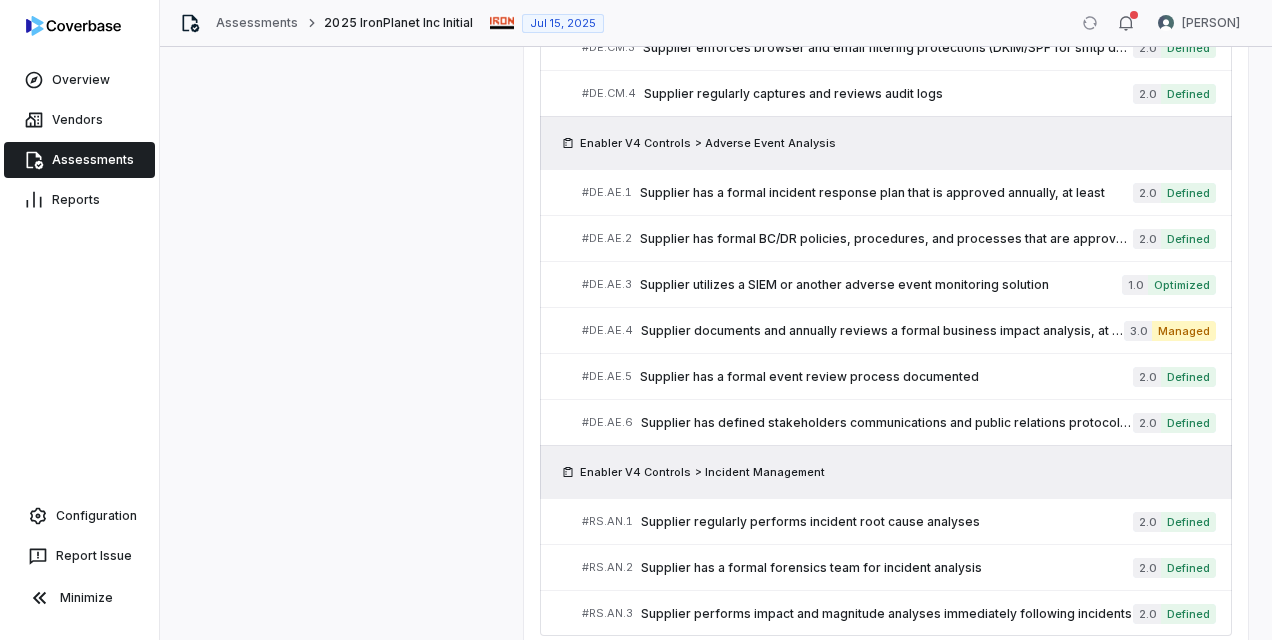 scroll, scrollTop: 3926, scrollLeft: 0, axis: vertical 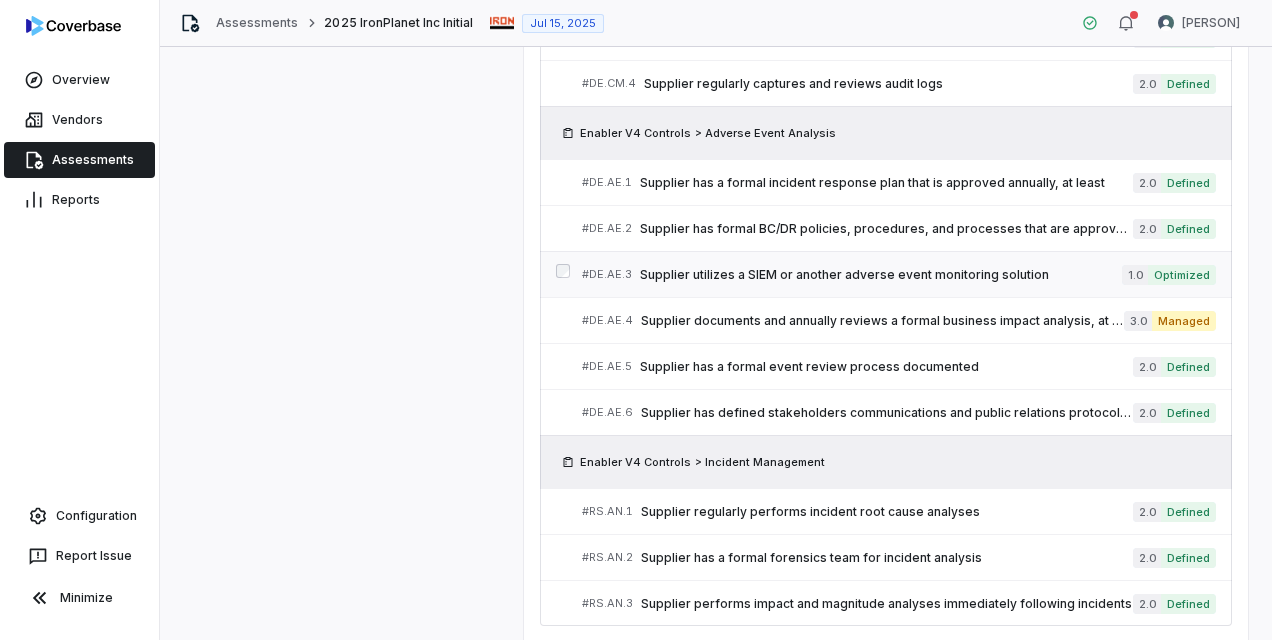 click on "Supplier utilizes a SIEM or another adverse event monitoring solution" at bounding box center (881, 275) 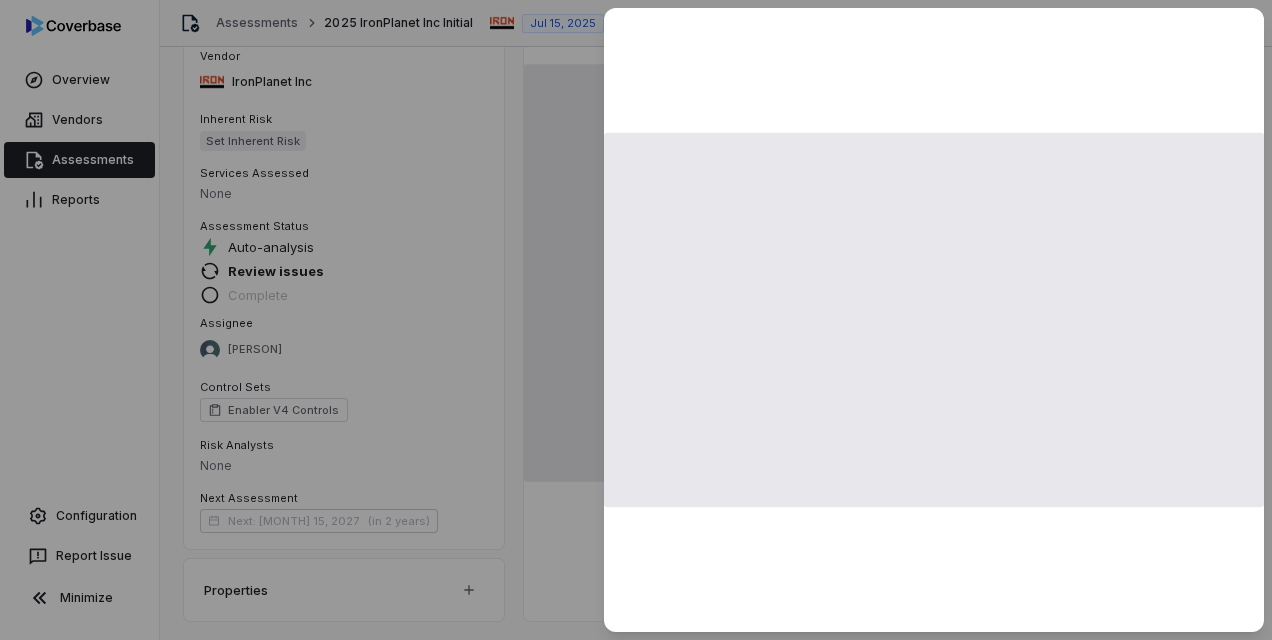 scroll, scrollTop: 3926, scrollLeft: 0, axis: vertical 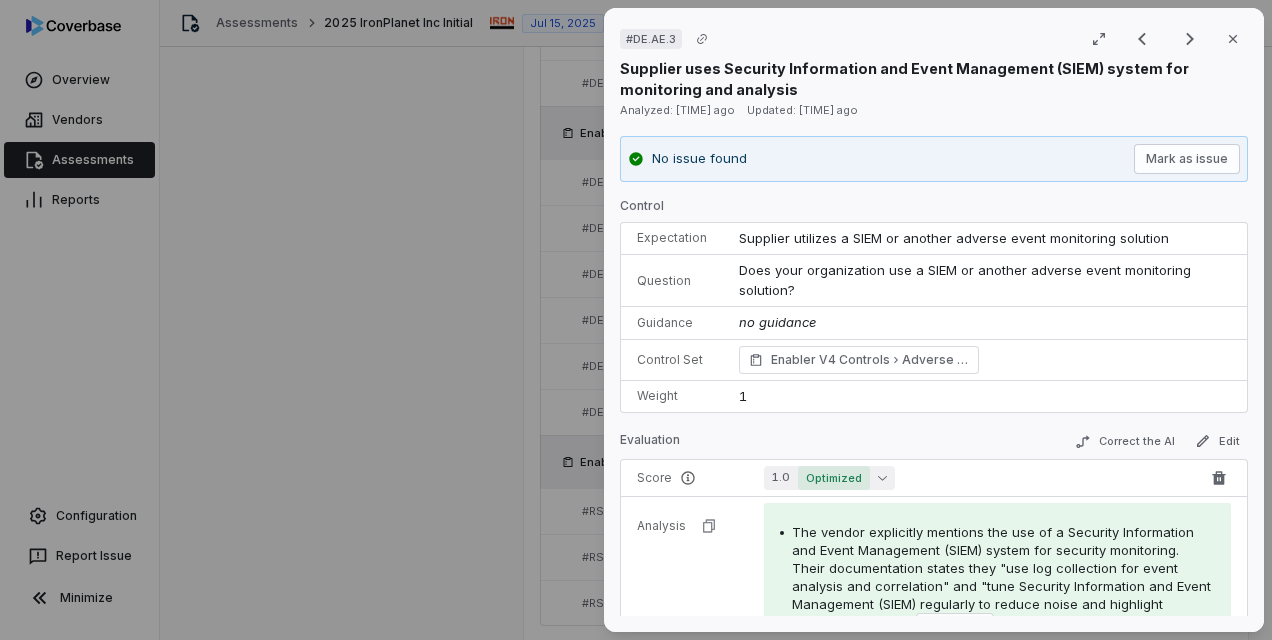 click on "Optimized" at bounding box center [834, 478] 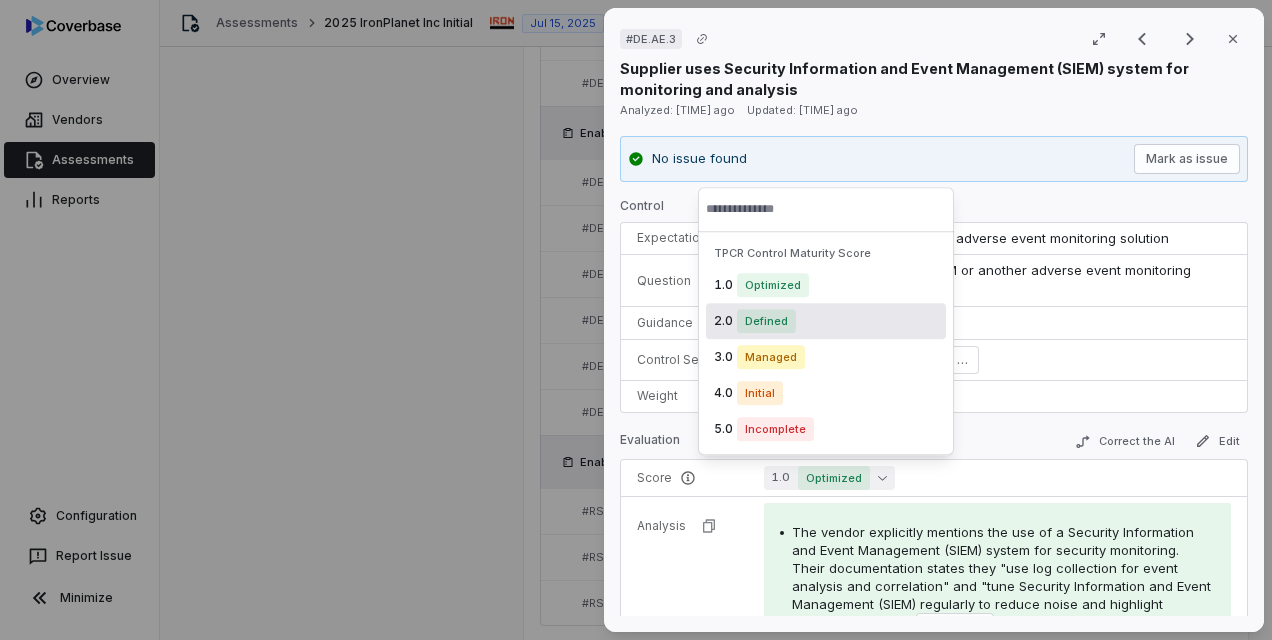 click on "Defined" at bounding box center [766, 321] 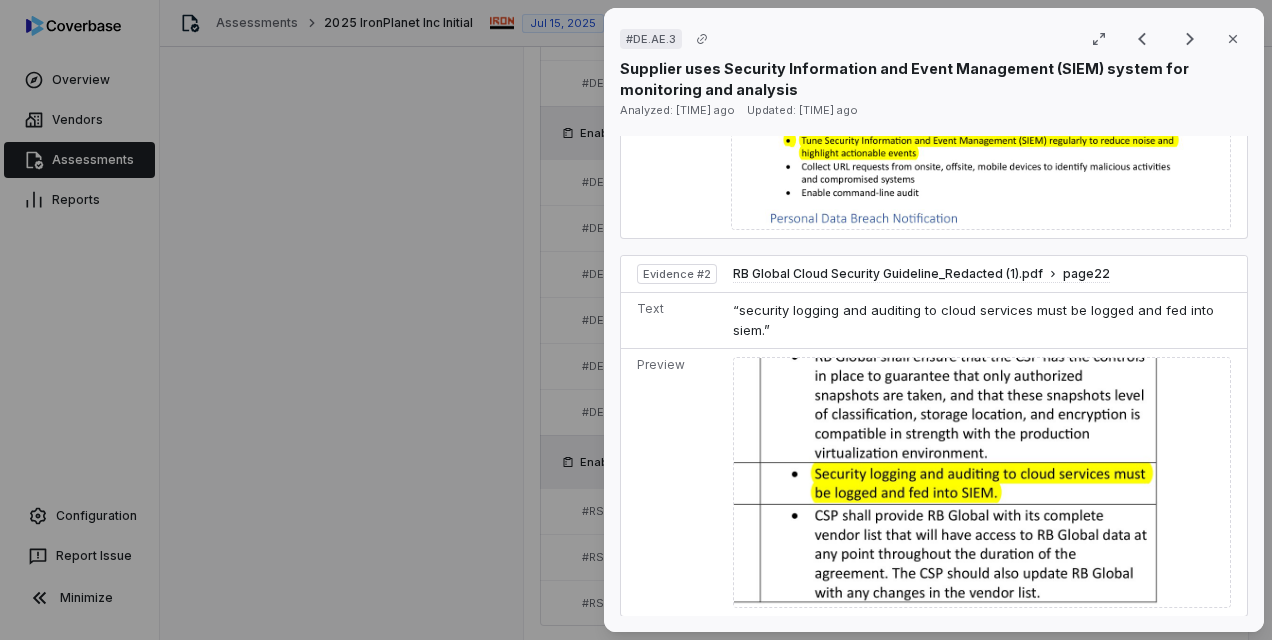 scroll, scrollTop: 1200, scrollLeft: 0, axis: vertical 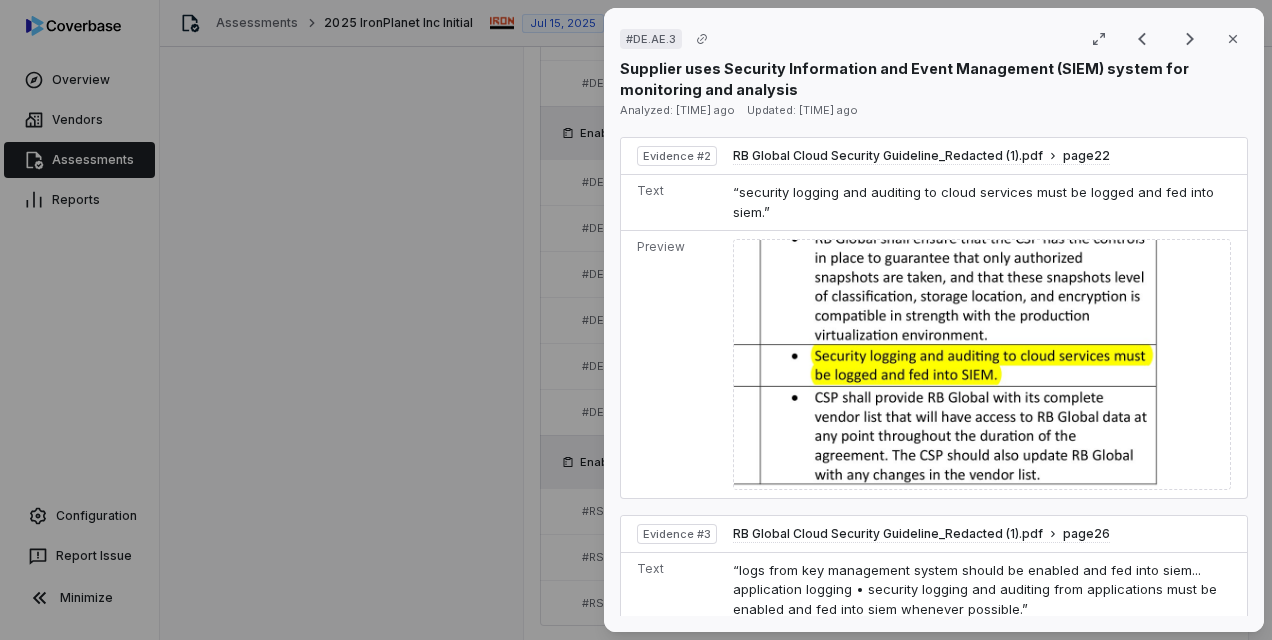 click on "# DE.AE.3 Result 67 of 73 Close Supplier uses Security Information and Event Management (SIEM) system for monitoring and analysis Analyzed: 23 days ago Updated: 3 days ago No issue found Mark as issue Control Expectation Supplier utilizes a SIEM or another adverse event monitoring solution Question Does your organization use a SIEM or another adverse event monitoring solution? Guidance no guidance Control Set Enabler V4 Controls Adverse Event Analysis  Weight 1 Evaluation Correct the AI Edit   Score 2.0 Defined Analysis The vendor explicitly mentions the use of a Security Information and Event Management (SIEM) system for security monitoring. Their documentation states they "use log collection for event analysis and correlation" and "tune Security Information and Event Management (SIEM) regularly to reduce noise and highlight actionable events". Evidence # 1 Evidence # 2 Evidence # 3 Evidence # 4 Evidence Evidence # 1 [COMPANY] Information_Security_Incident_Management_Redacted.pdf page  6 Text Preview 2 page" at bounding box center [636, 320] 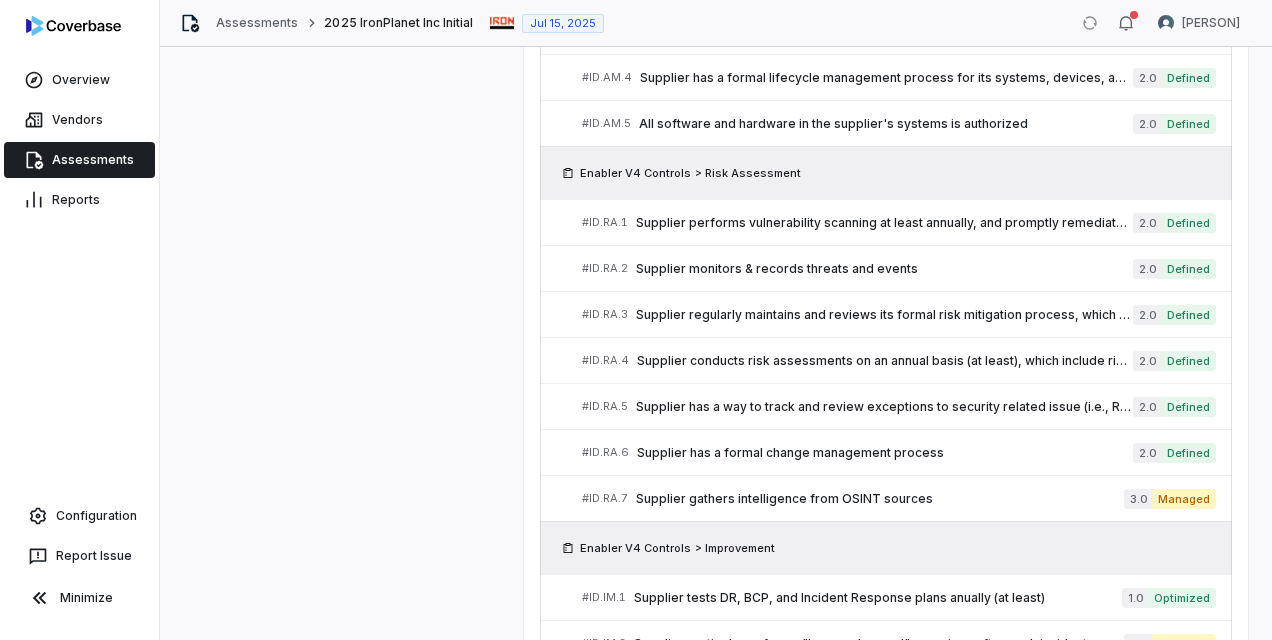 scroll, scrollTop: 0, scrollLeft: 0, axis: both 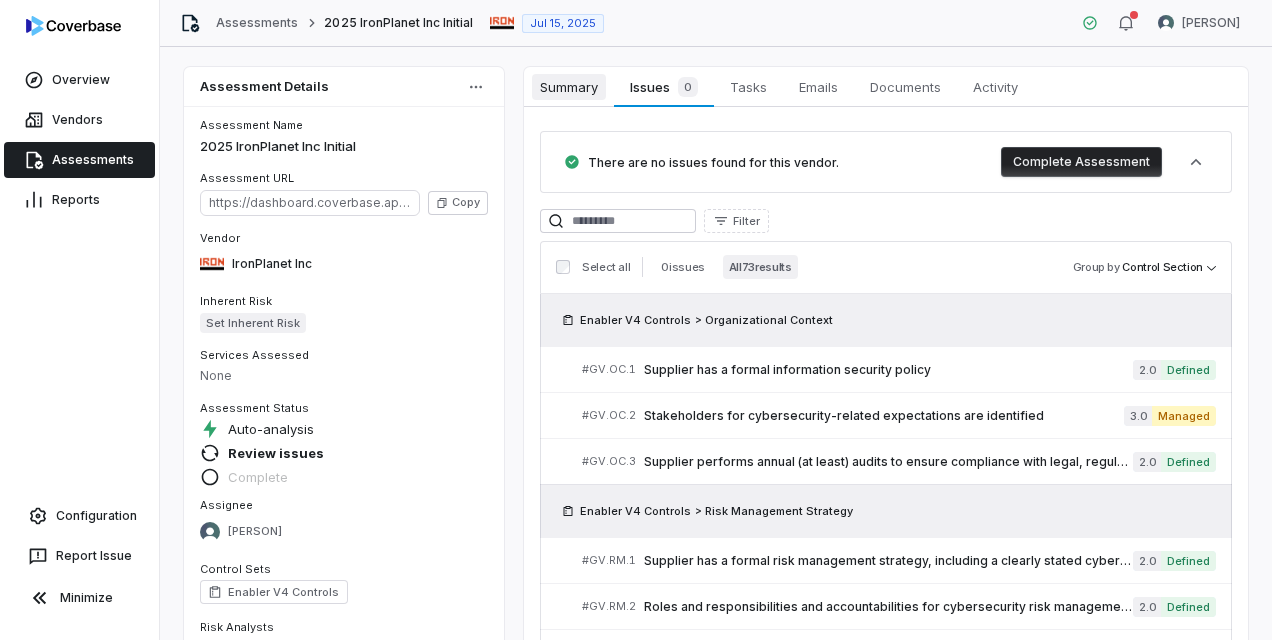 click on "Summary" at bounding box center (569, 87) 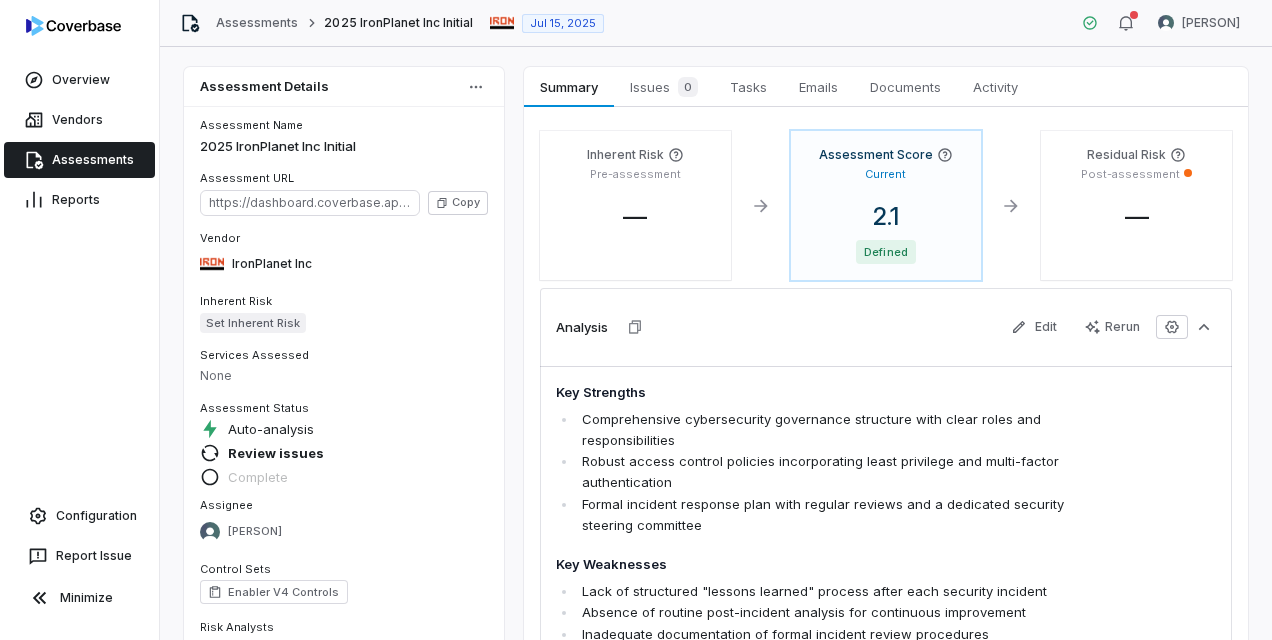 scroll, scrollTop: 0, scrollLeft: 0, axis: both 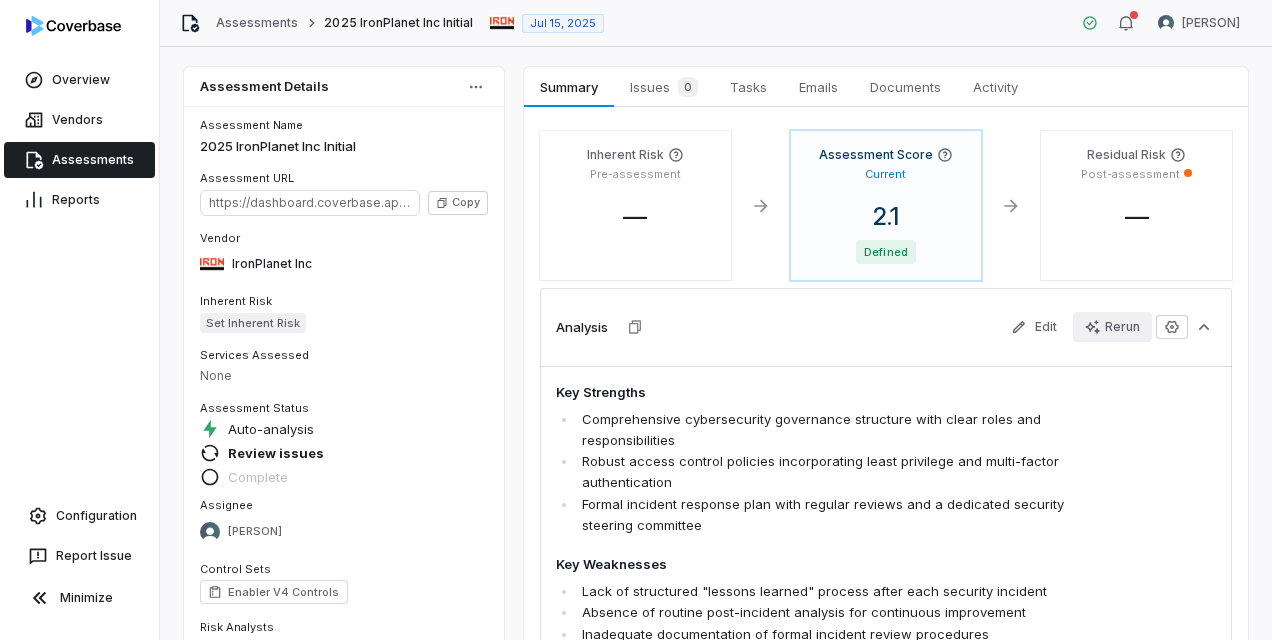 click on "Rerun" at bounding box center [1112, 327] 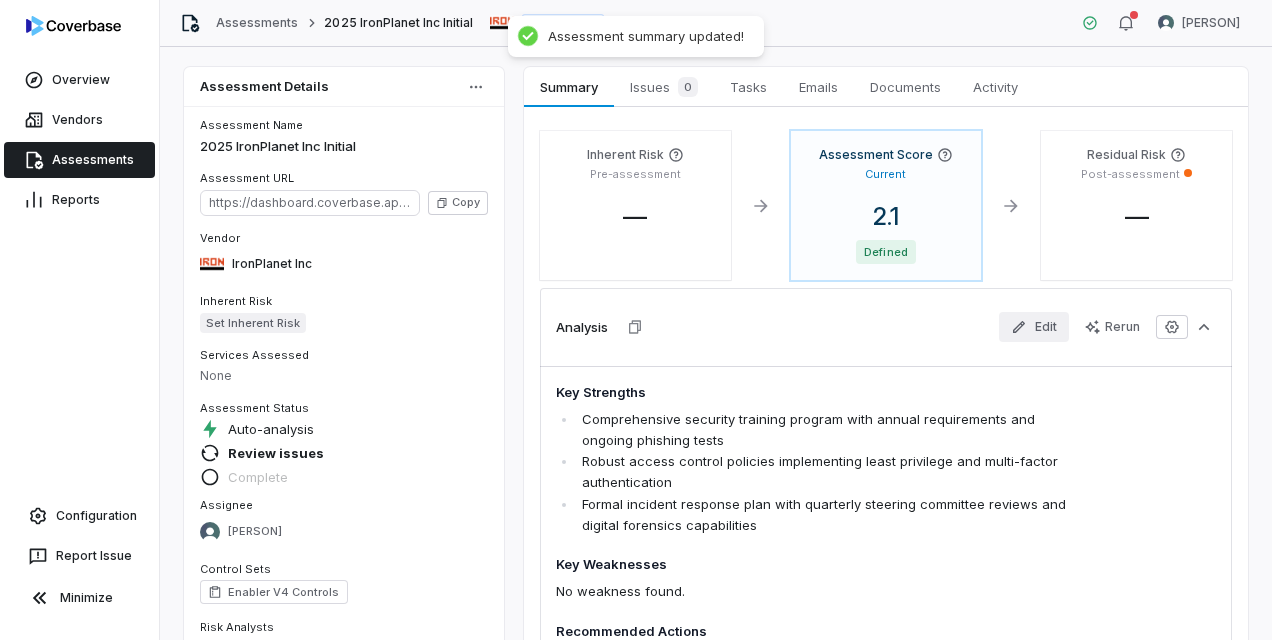 click on "Edit" at bounding box center (1034, 327) 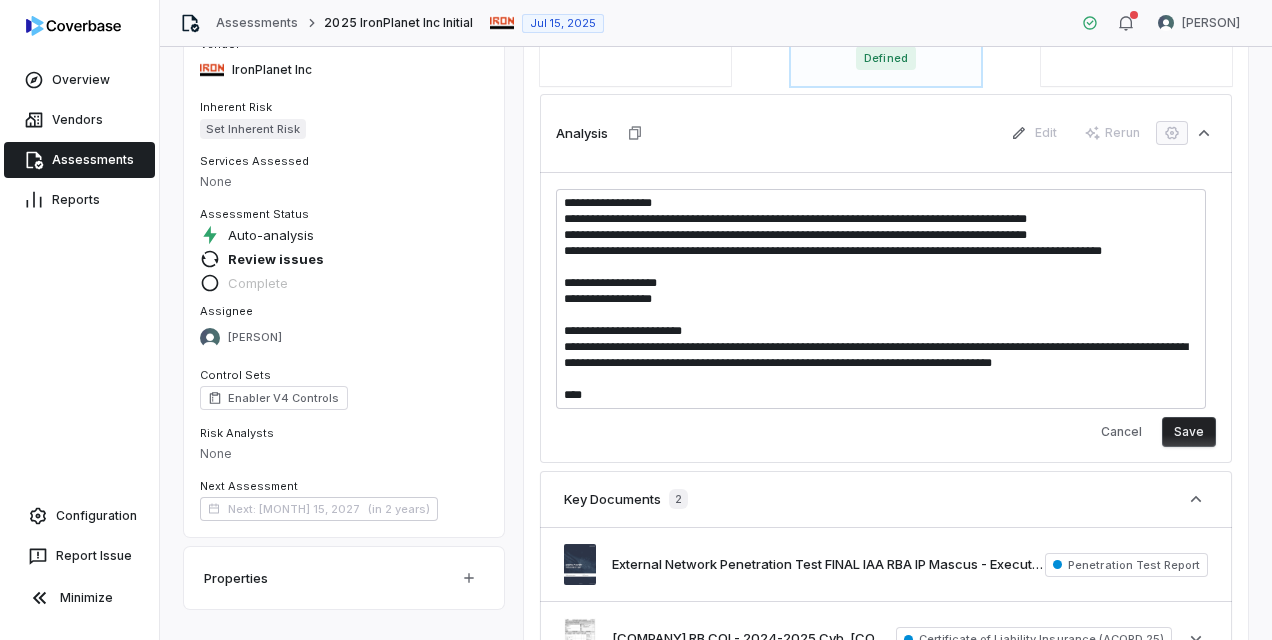 scroll, scrollTop: 200, scrollLeft: 0, axis: vertical 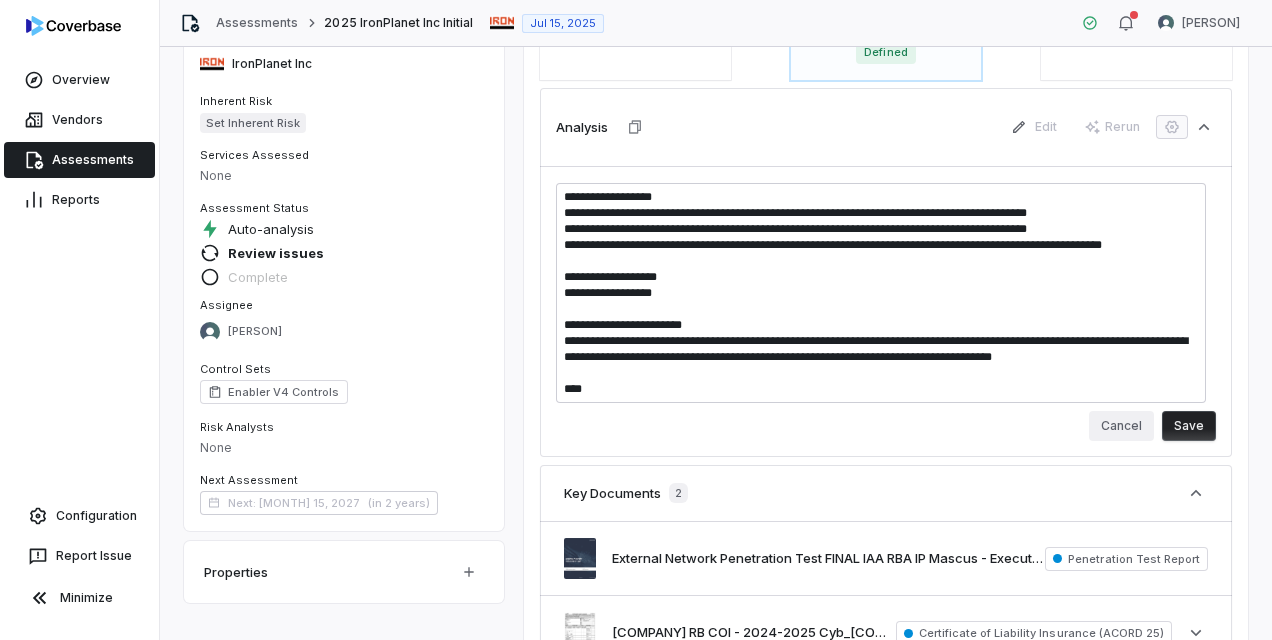 click on "Cancel" at bounding box center (1121, 426) 